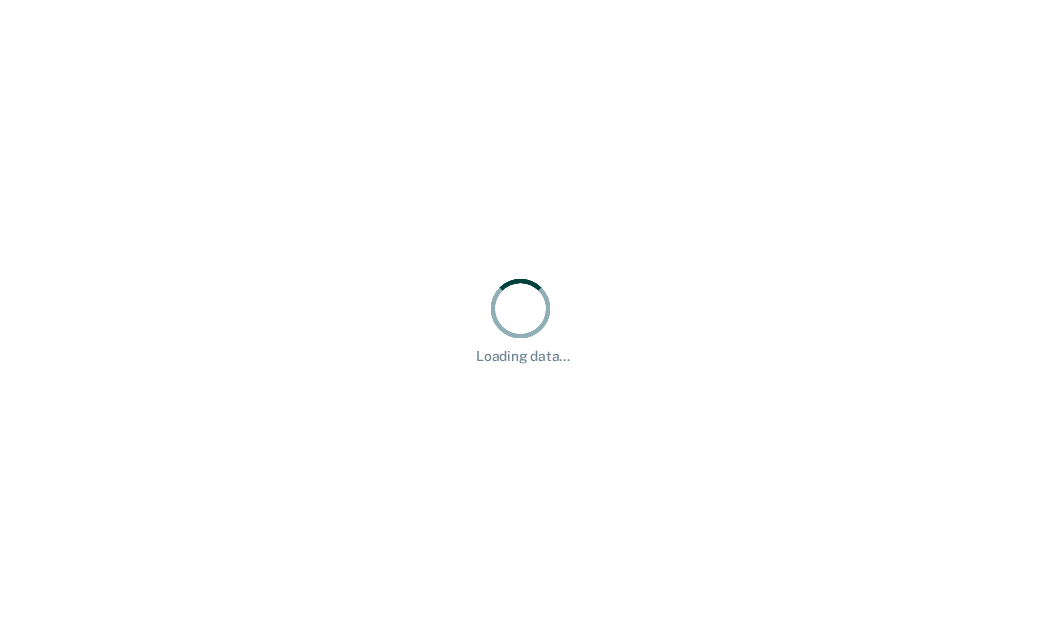 scroll, scrollTop: 0, scrollLeft: 0, axis: both 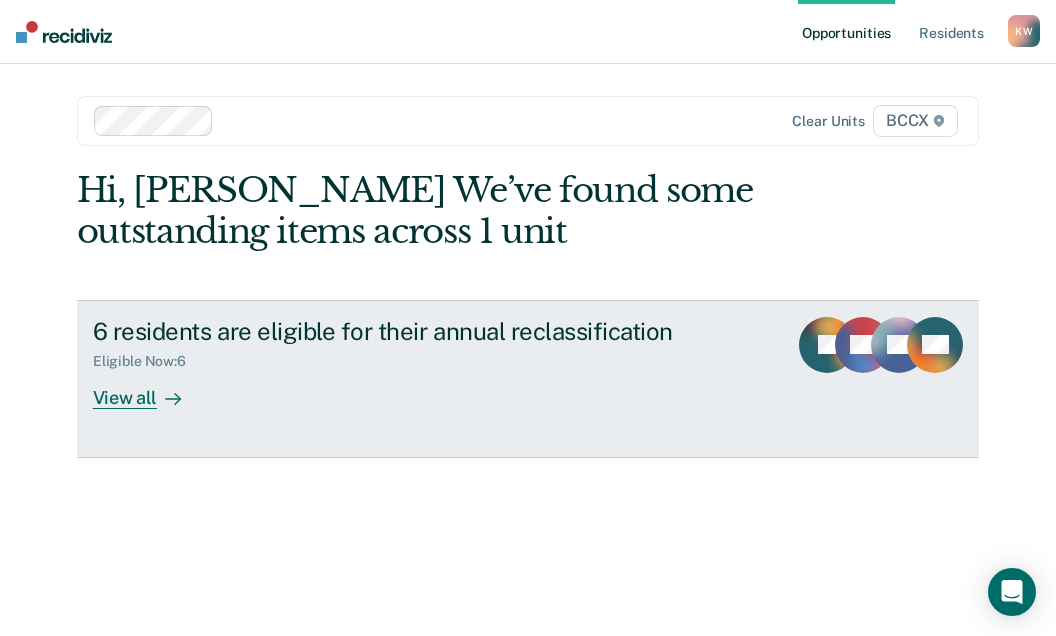 click on "View all" at bounding box center (149, 389) 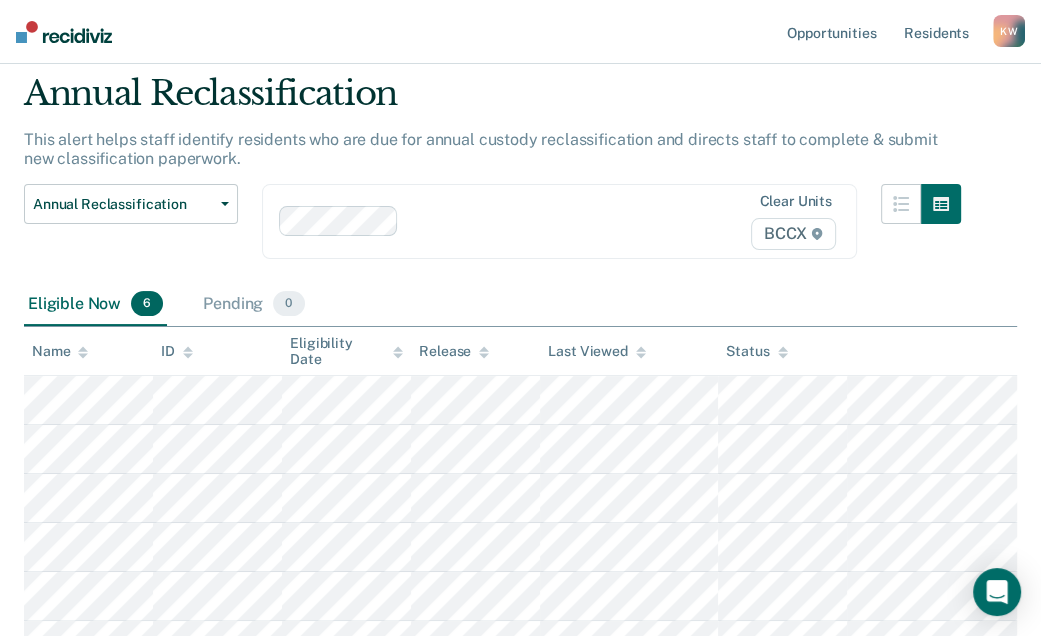 scroll, scrollTop: 100, scrollLeft: 0, axis: vertical 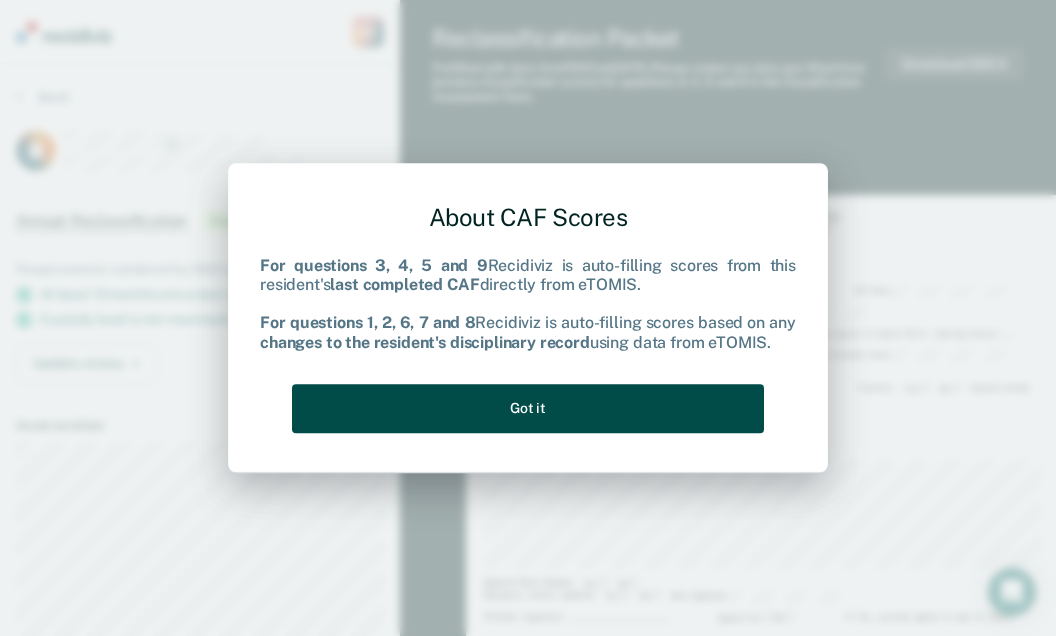 click on "Got it" at bounding box center (528, 408) 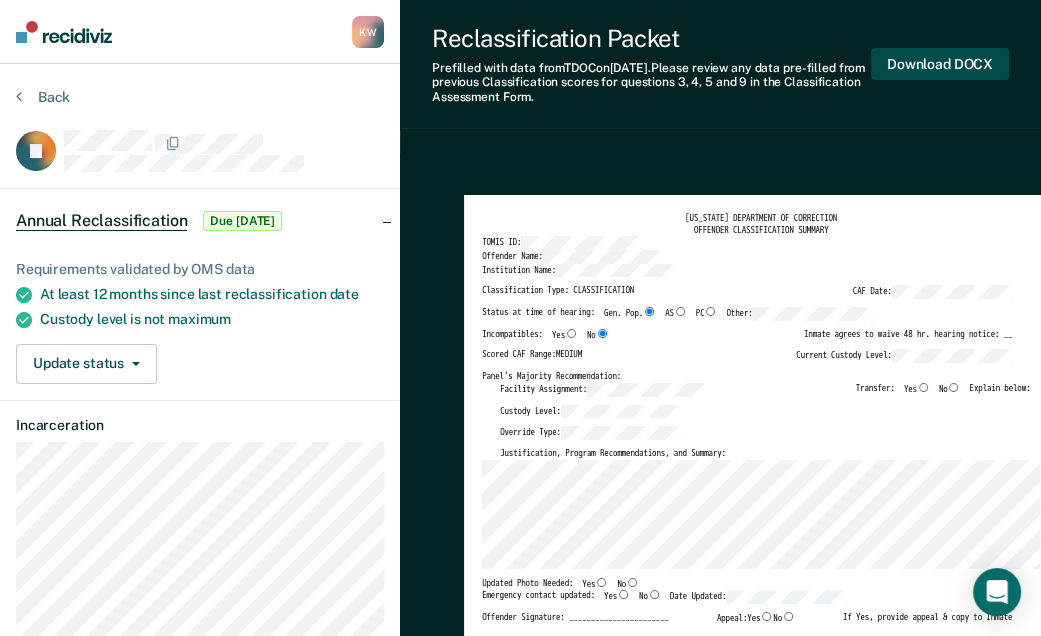 click on "Download DOCX" at bounding box center [940, 64] 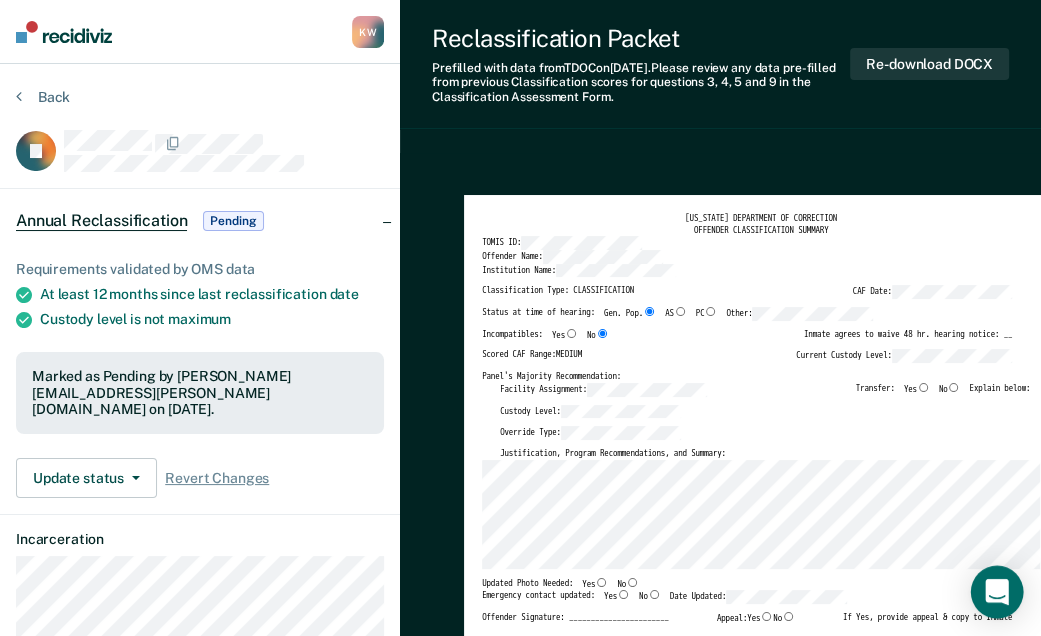 click 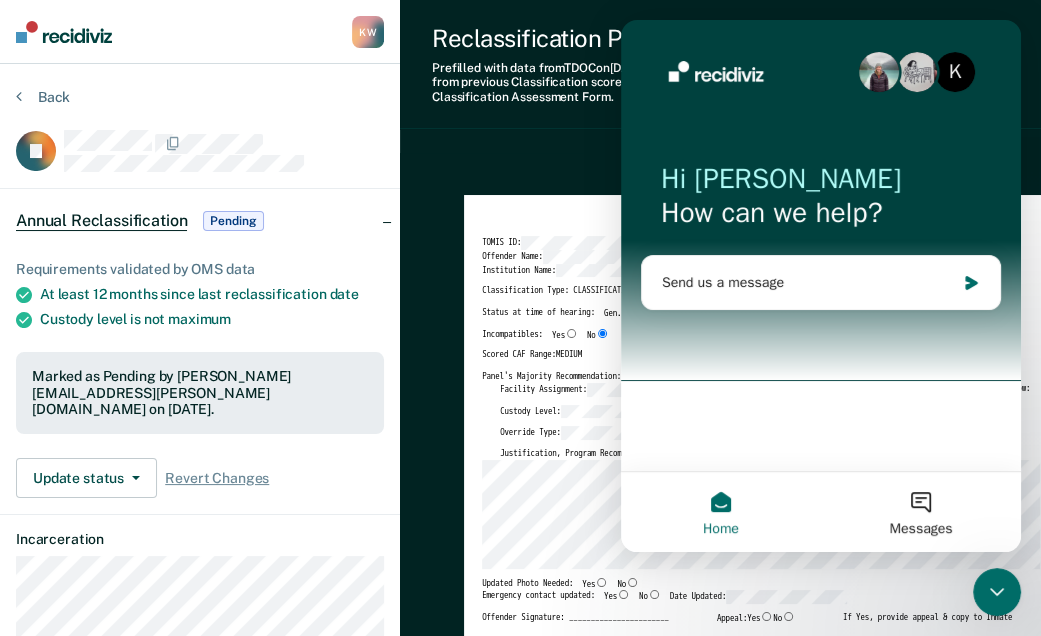 scroll, scrollTop: 0, scrollLeft: 0, axis: both 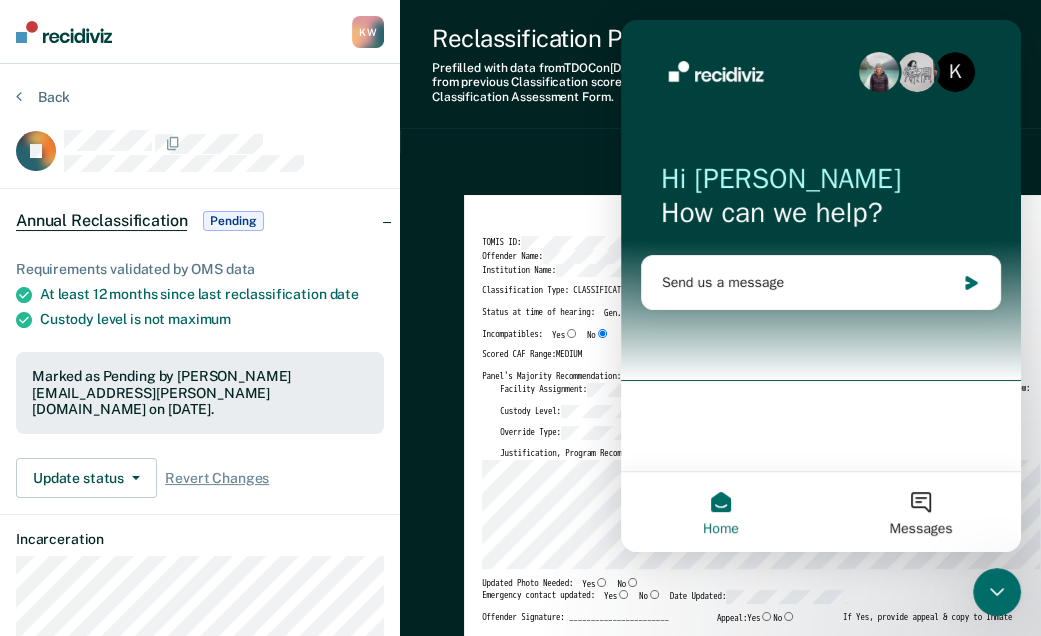 click 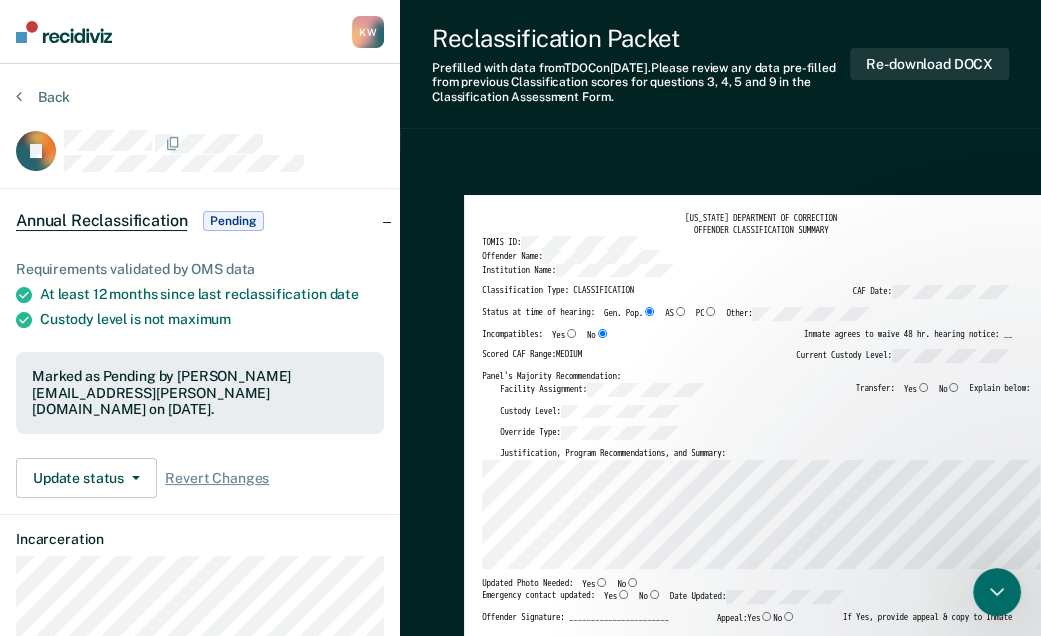 scroll, scrollTop: 0, scrollLeft: 0, axis: both 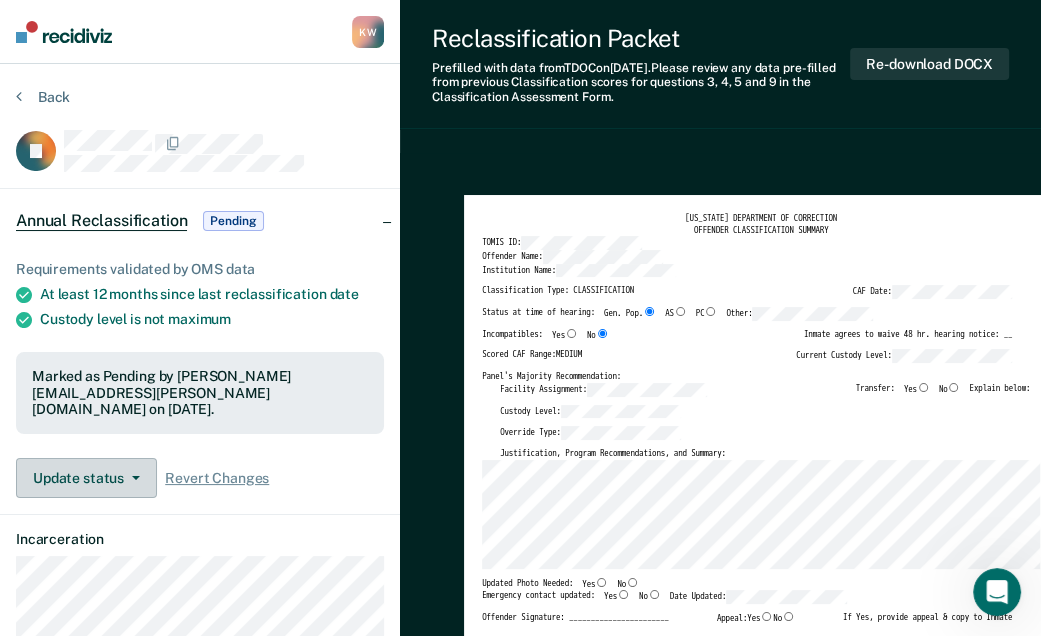 click 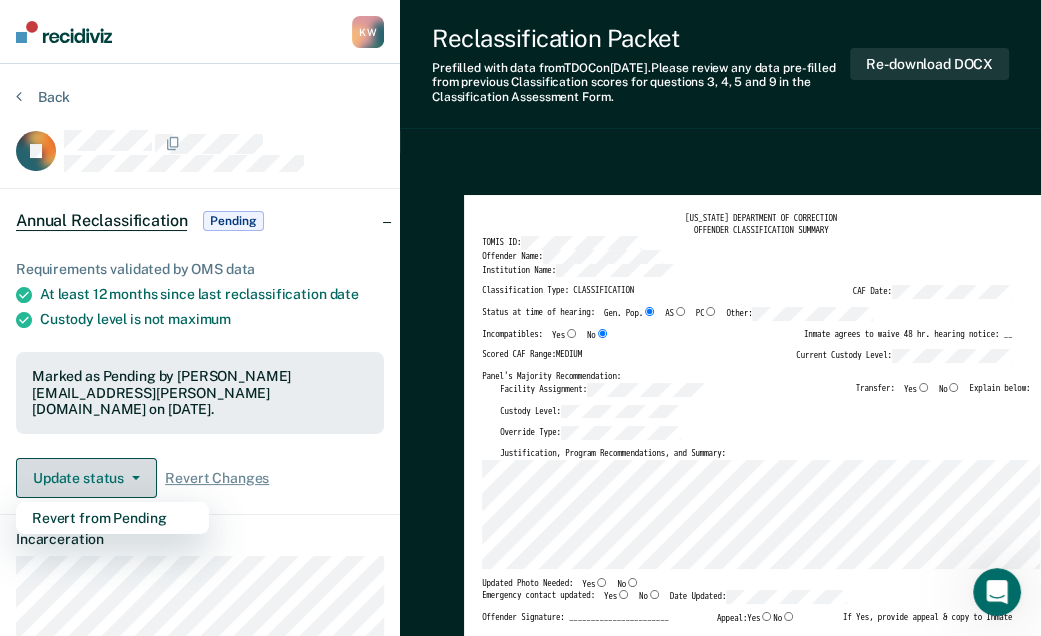 click 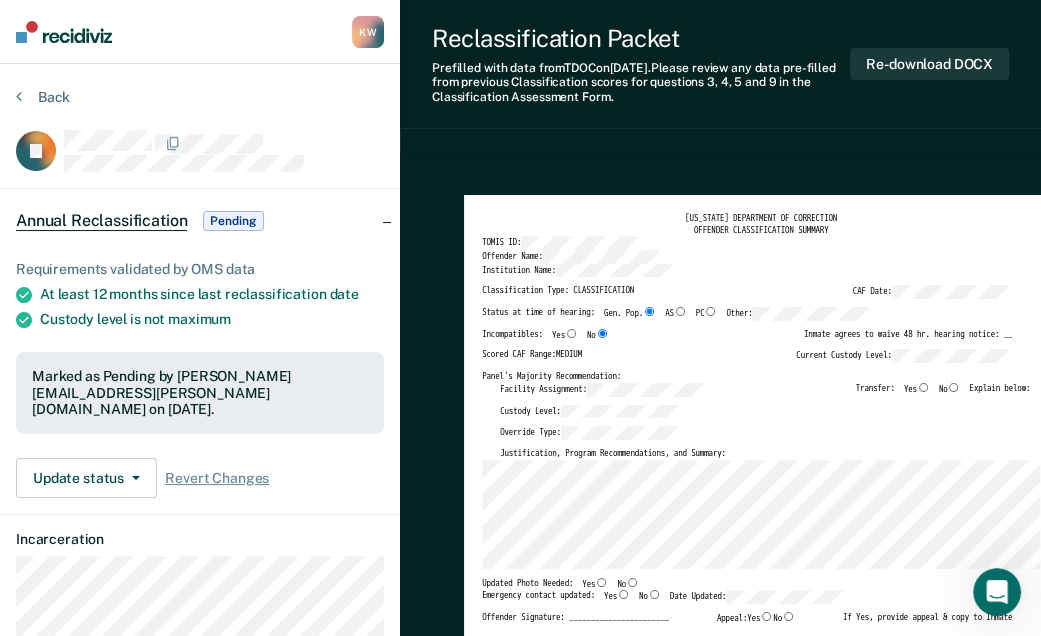 click on "Back" at bounding box center [200, 109] 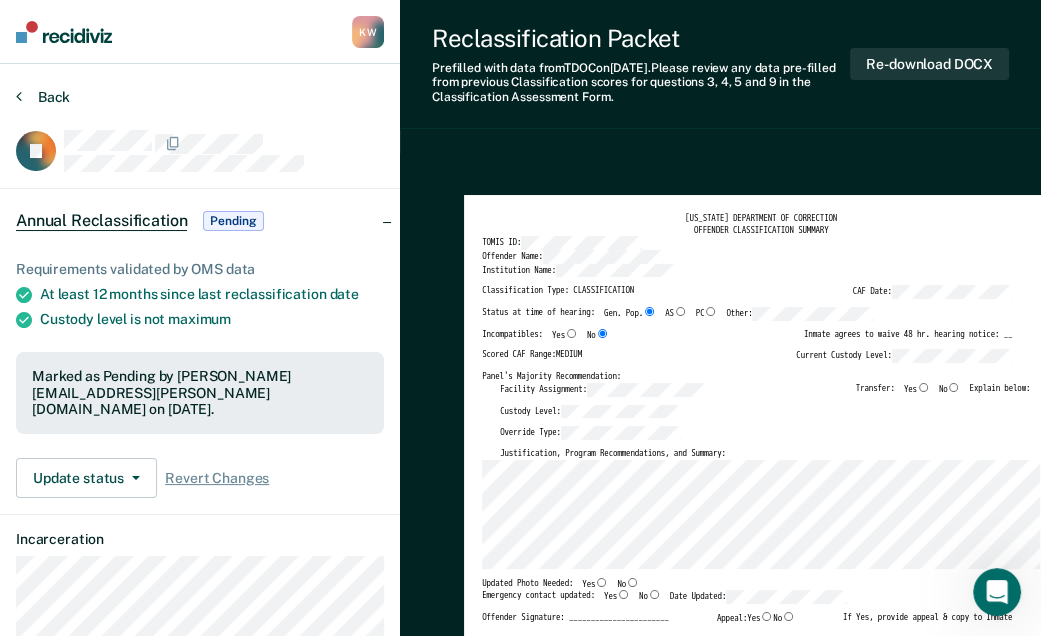 click on "Back" at bounding box center [43, 97] 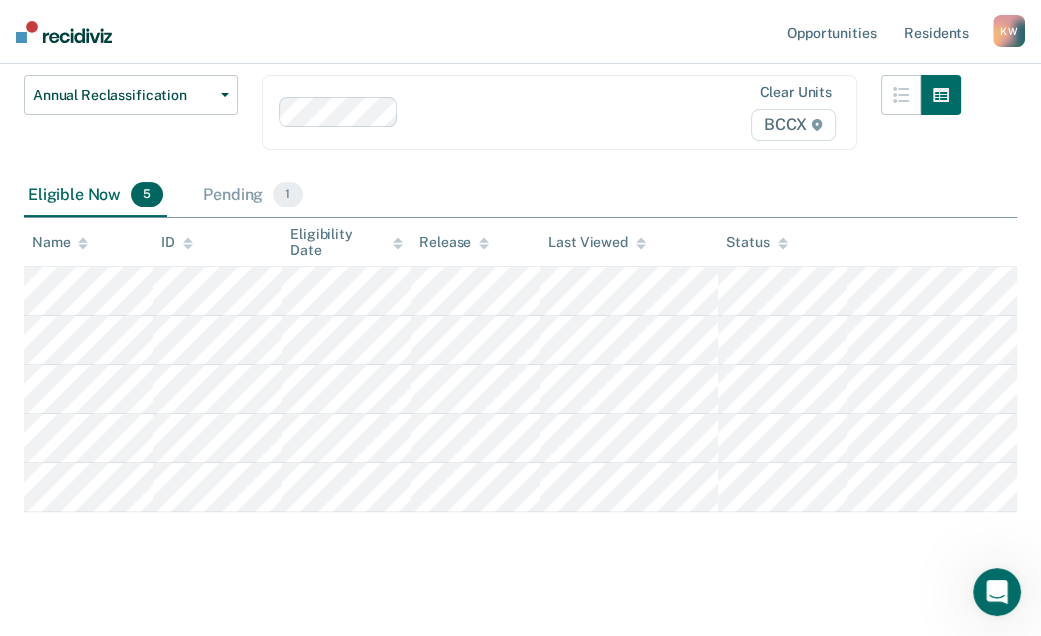 scroll, scrollTop: 192, scrollLeft: 0, axis: vertical 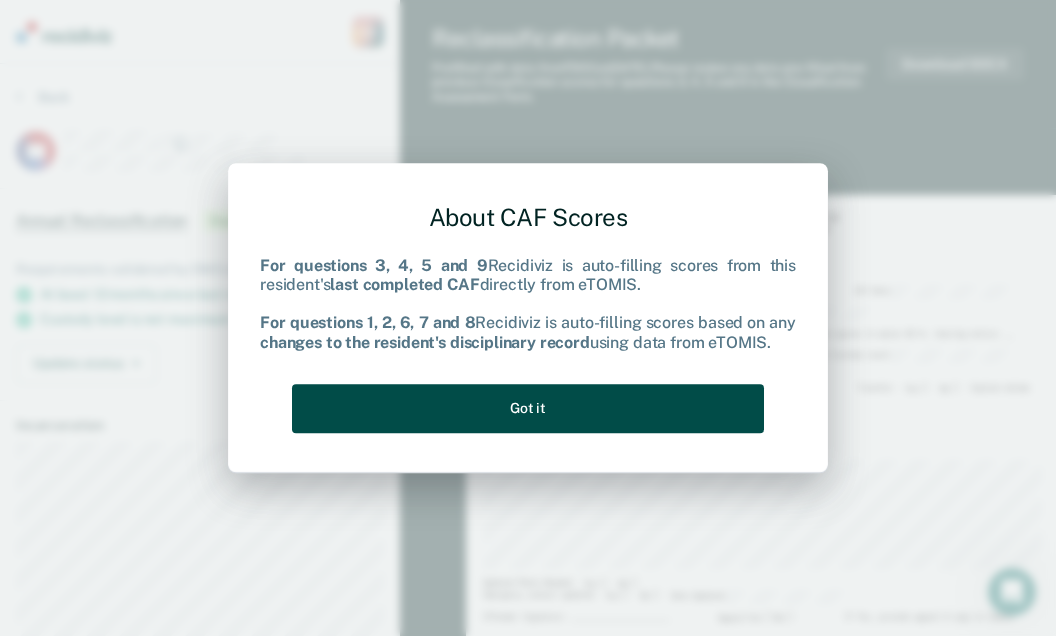 click on "Got it" at bounding box center (528, 408) 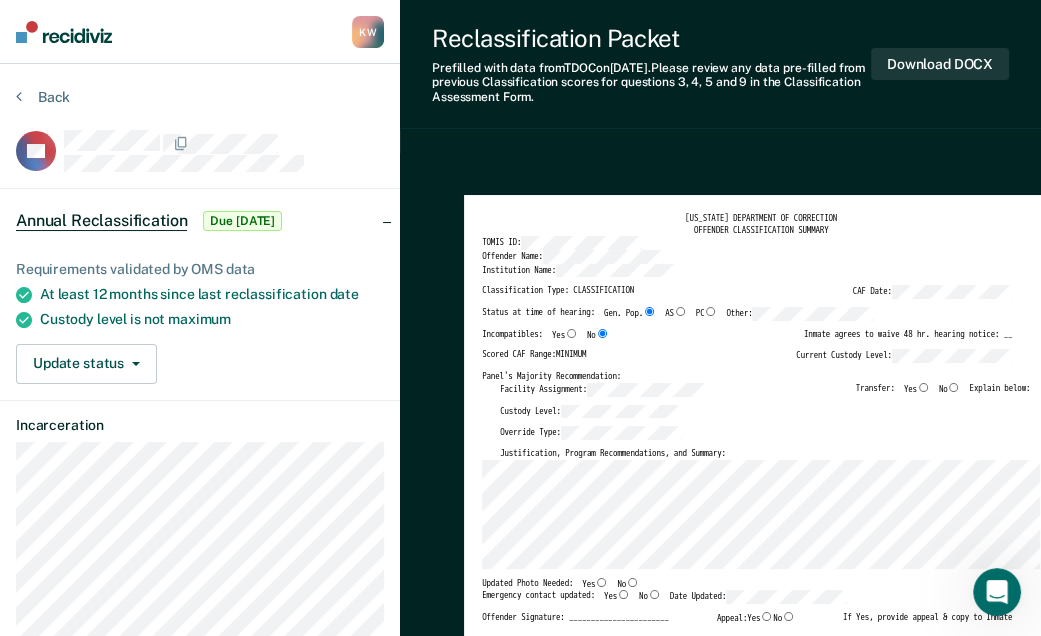 click 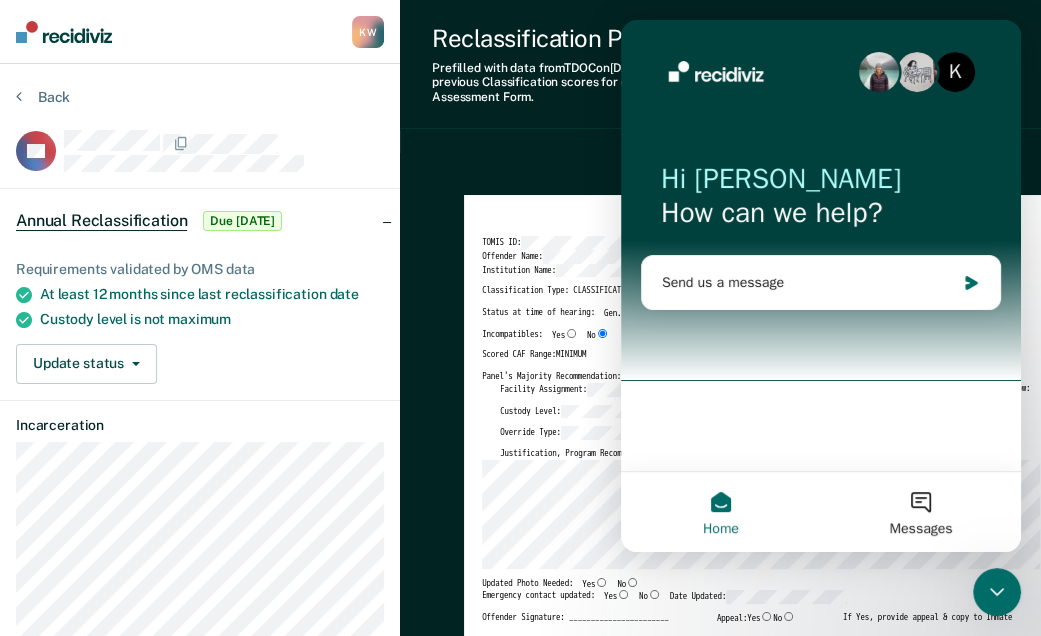 click 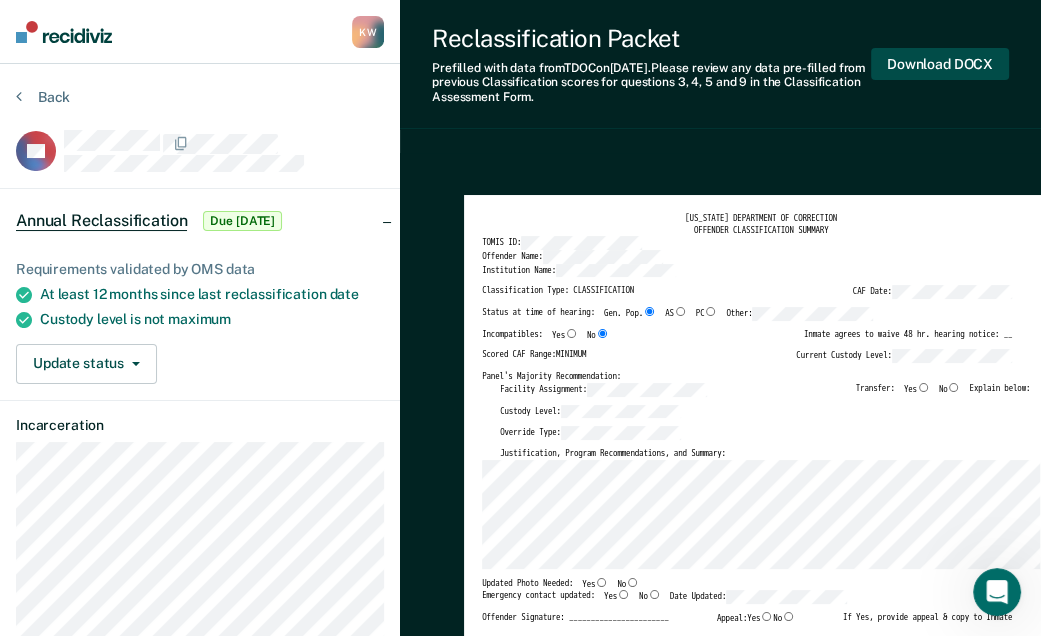 click on "Download DOCX" at bounding box center [940, 64] 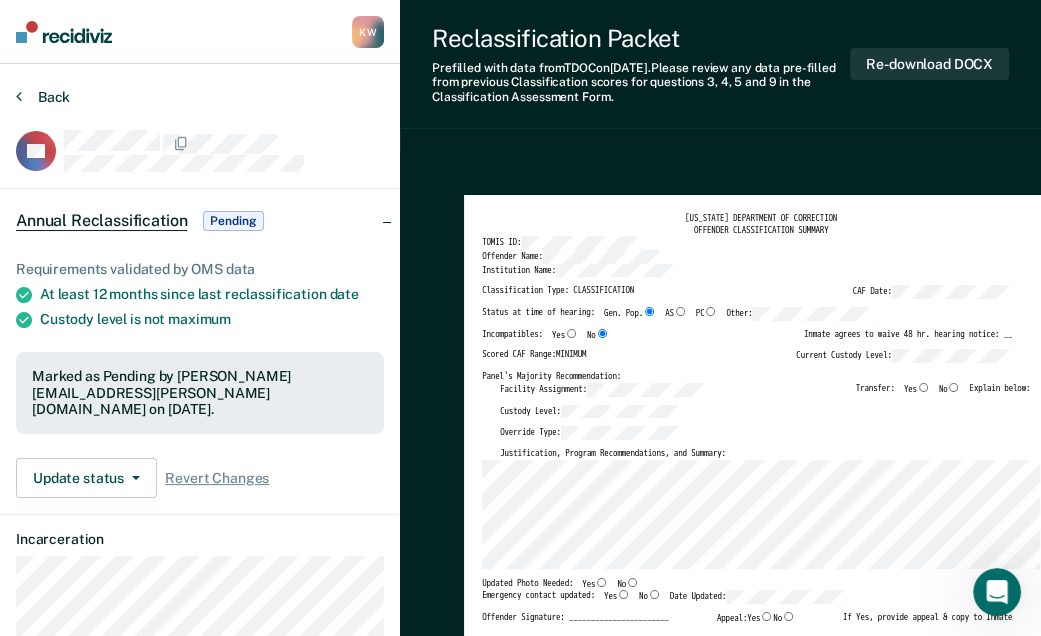 click on "Back" at bounding box center [43, 97] 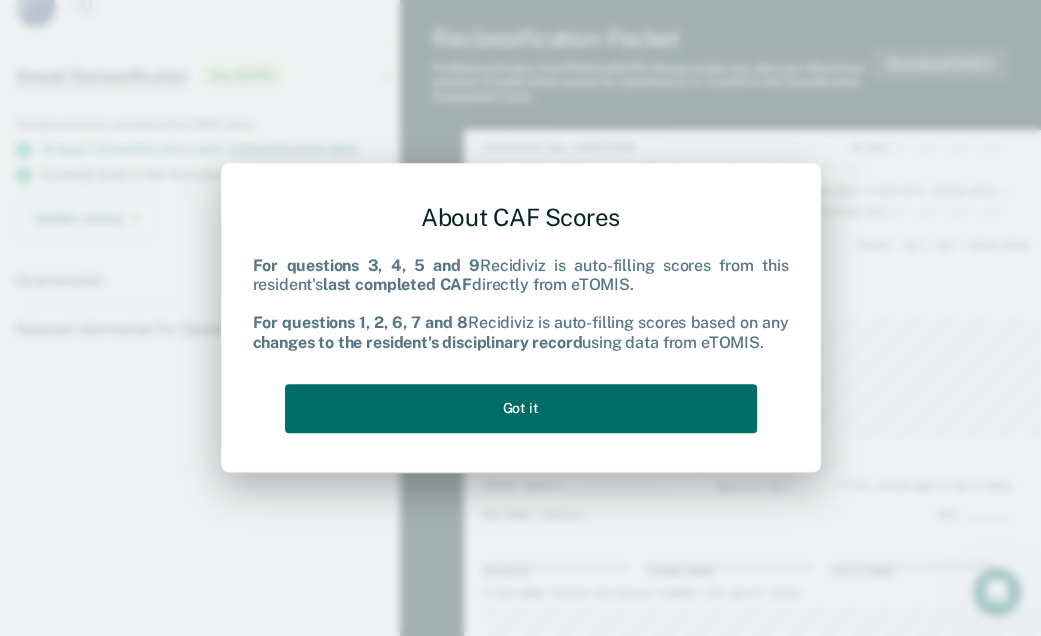 scroll, scrollTop: 0, scrollLeft: 0, axis: both 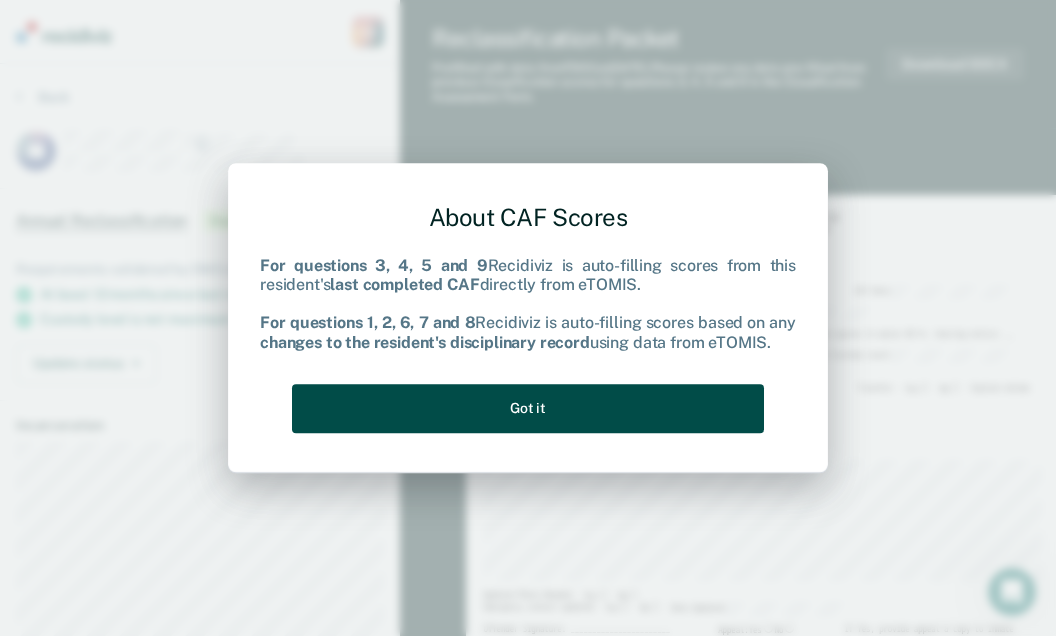 click on "Got it" at bounding box center [528, 408] 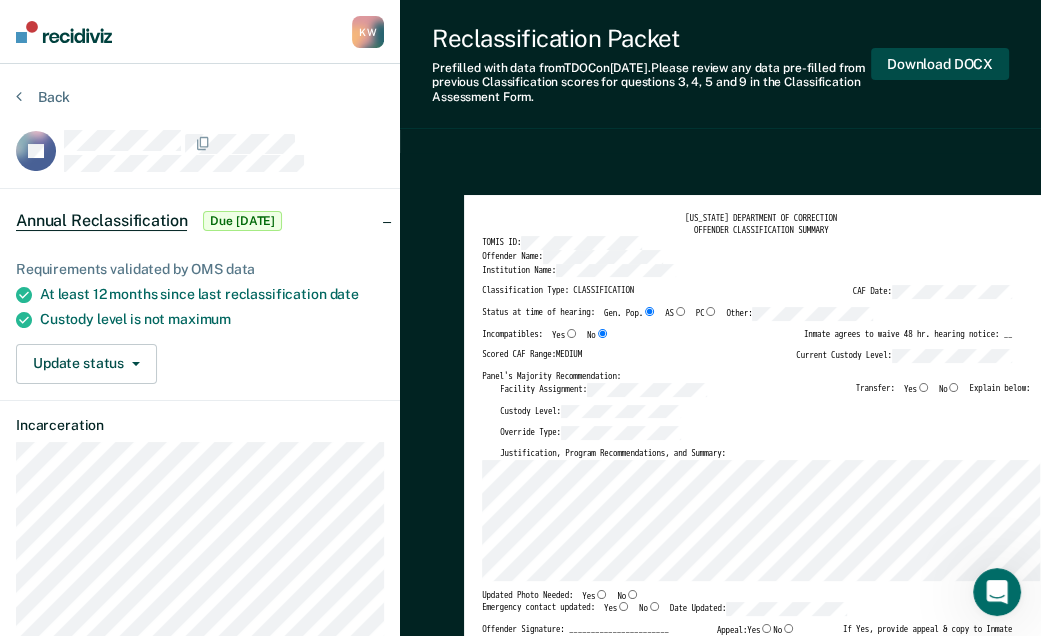 click on "Download DOCX" at bounding box center (940, 64) 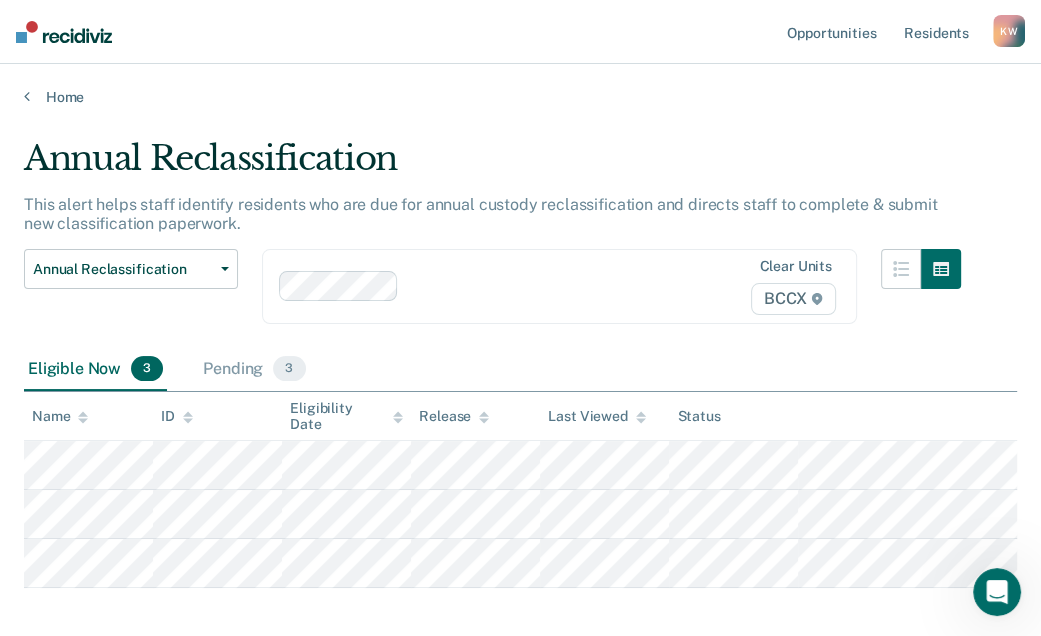 scroll, scrollTop: 94, scrollLeft: 0, axis: vertical 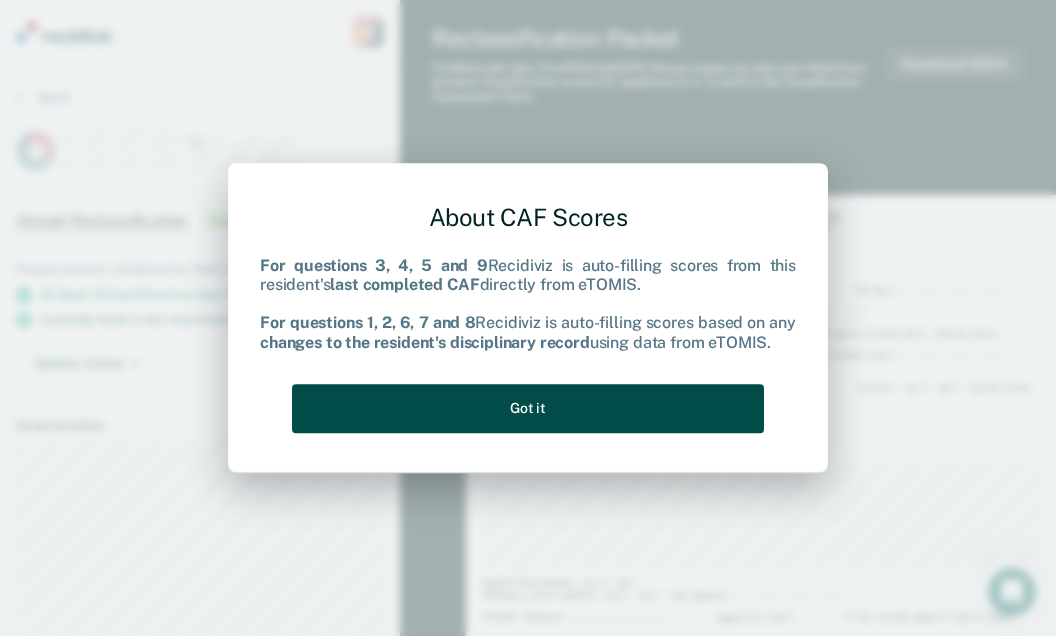 click on "Got it" at bounding box center (528, 408) 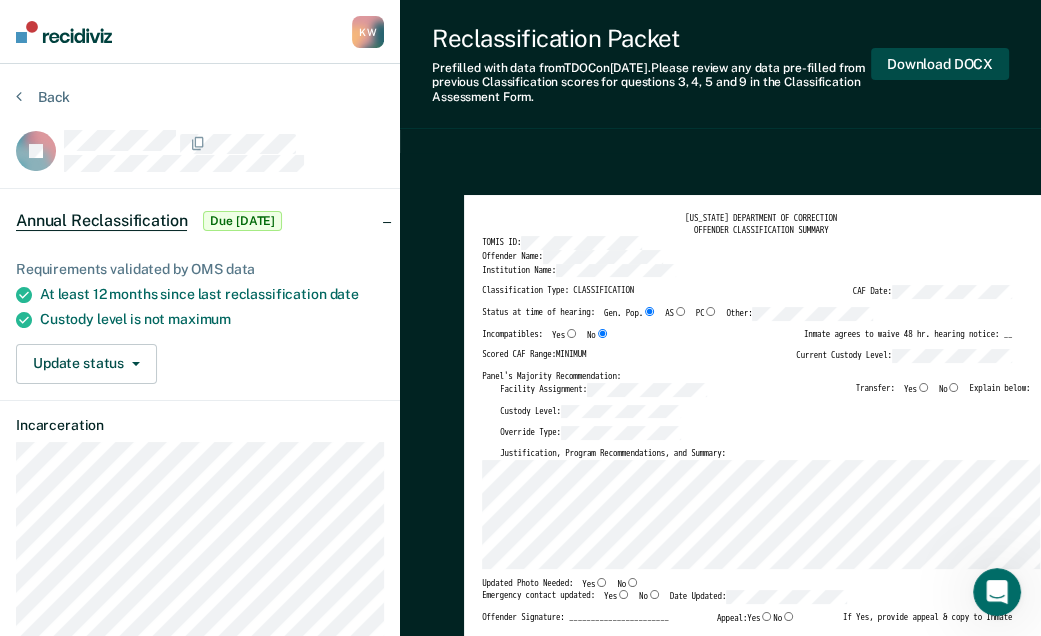 click on "Download DOCX" at bounding box center [940, 64] 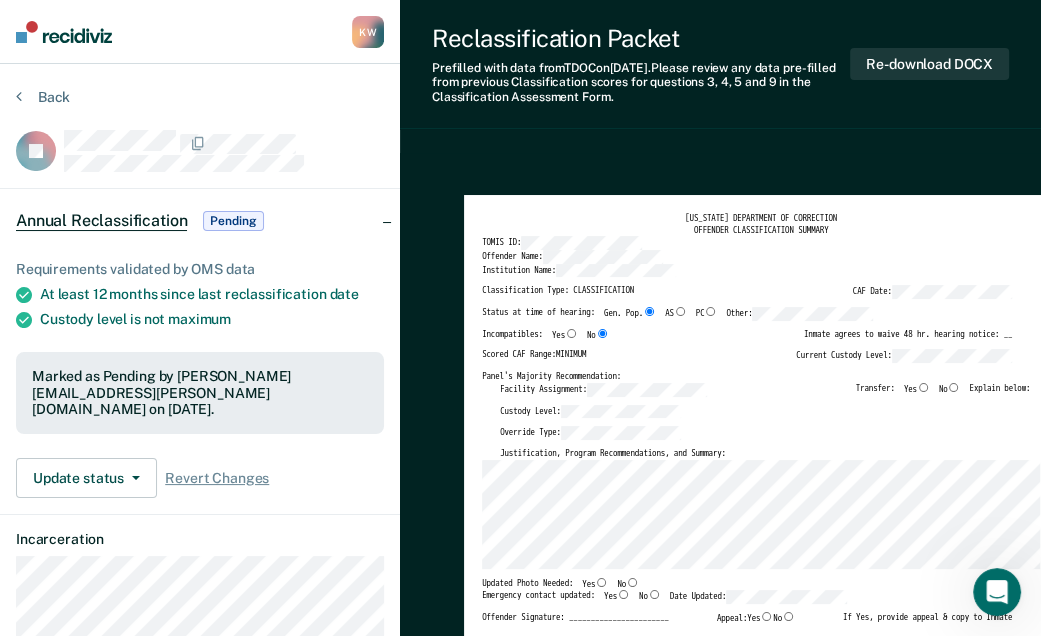 scroll, scrollTop: 45, scrollLeft: 0, axis: vertical 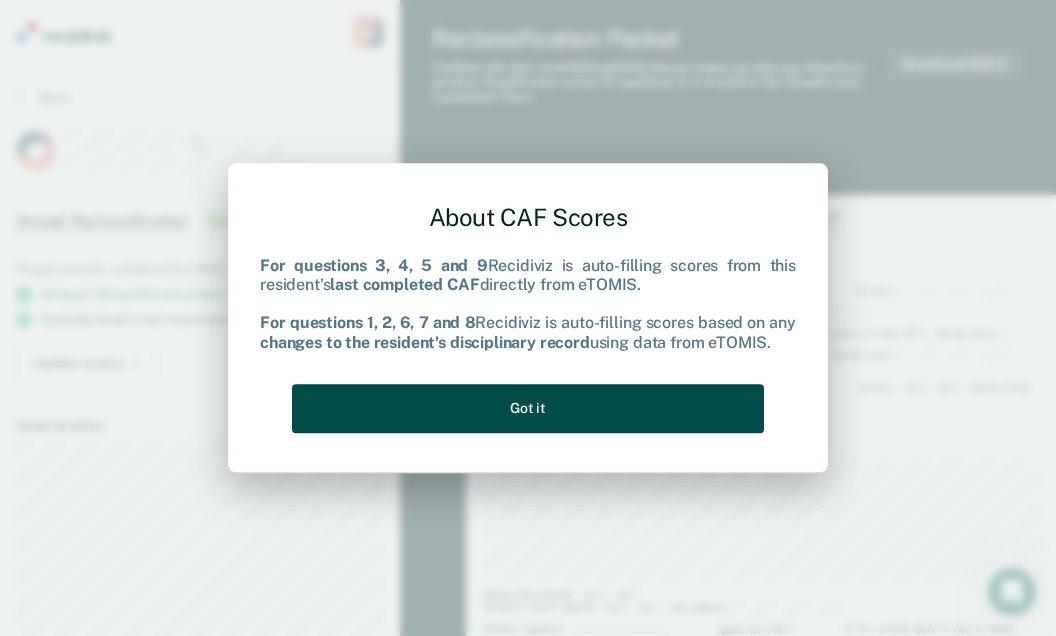click on "Got it" at bounding box center (528, 408) 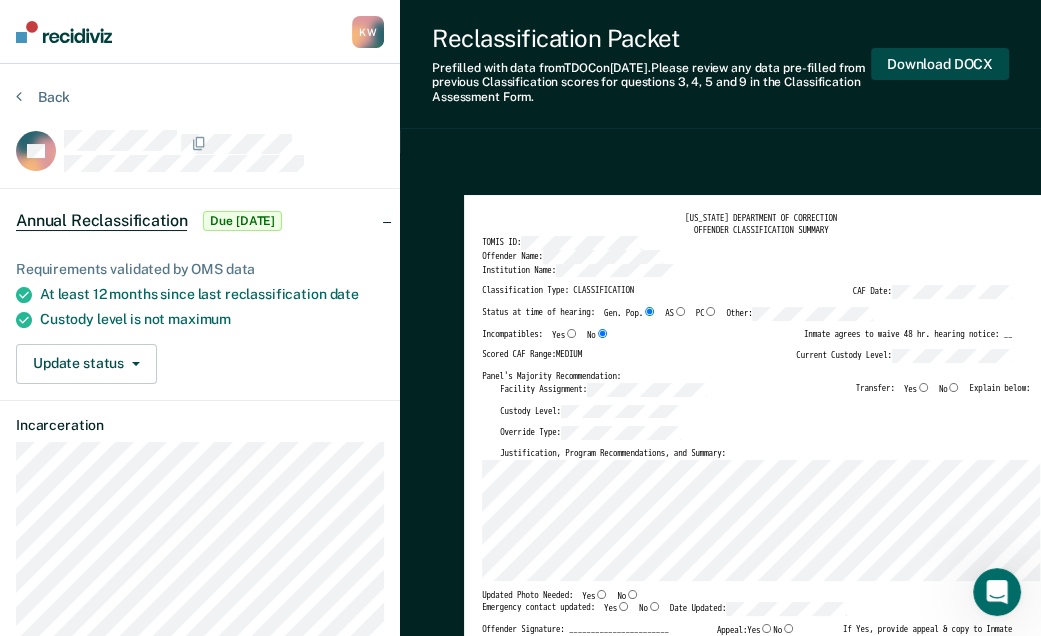 click on "Download DOCX" at bounding box center (940, 64) 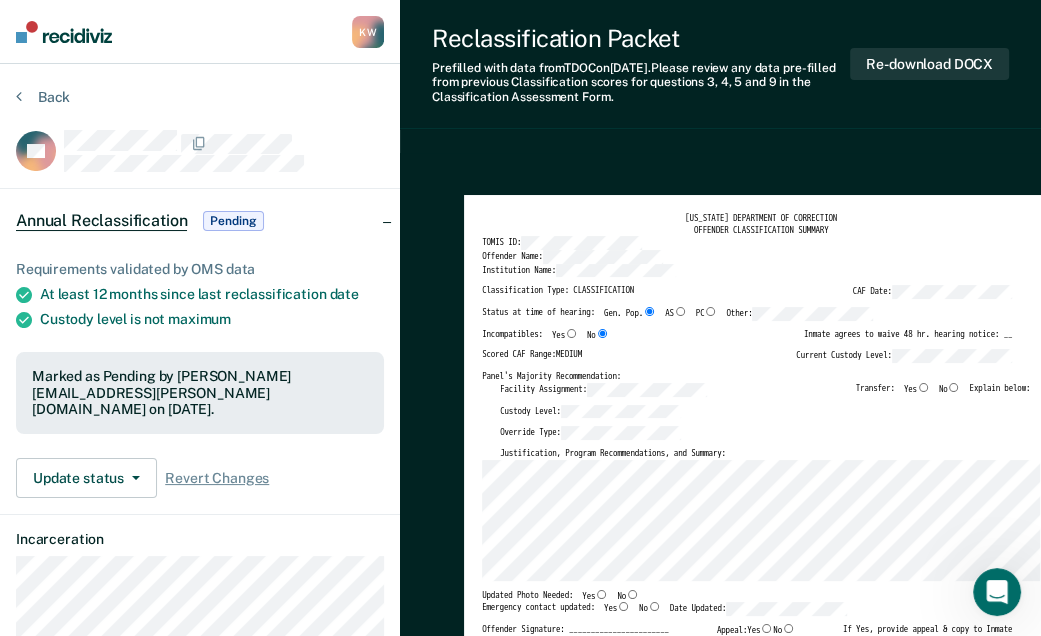 click on "Back" at bounding box center (200, 109) 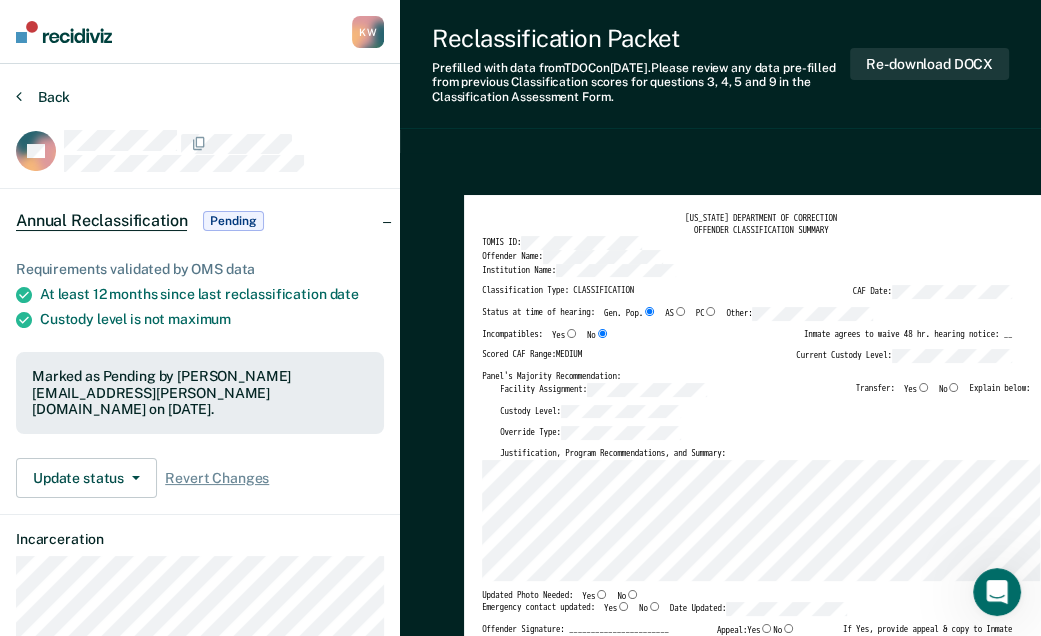 click on "Back" at bounding box center [43, 97] 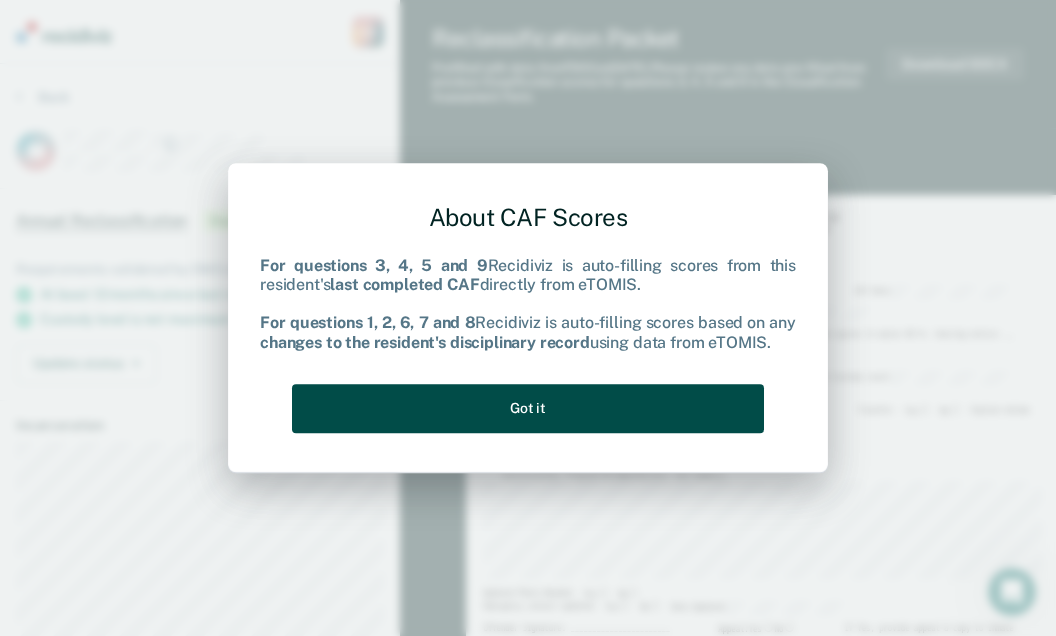 click on "Got it" at bounding box center [528, 408] 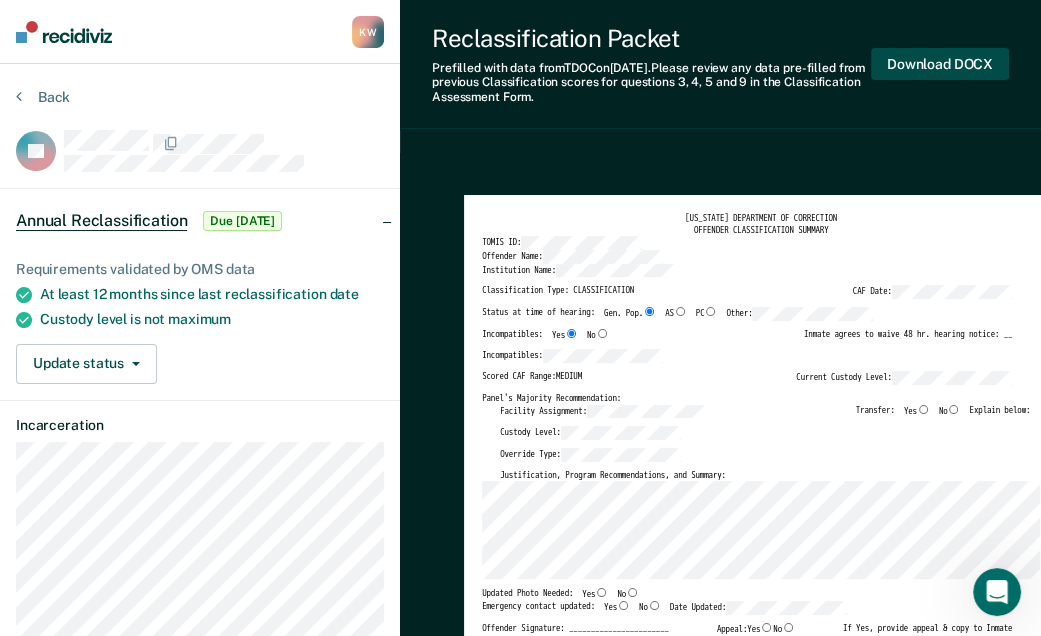 click on "Download DOCX" at bounding box center (940, 64) 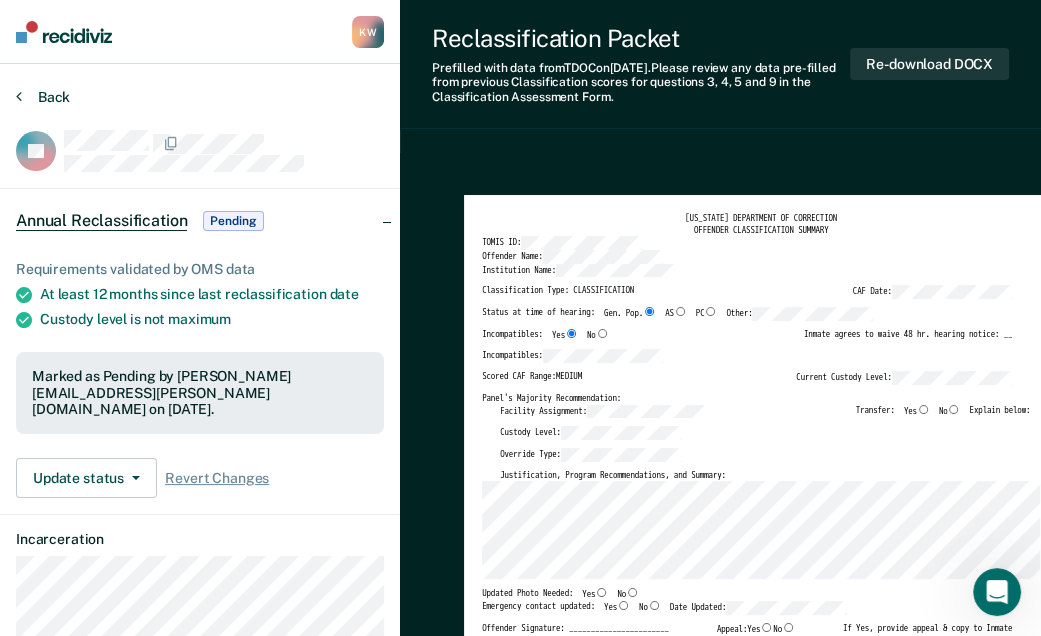 click on "Back" at bounding box center (43, 97) 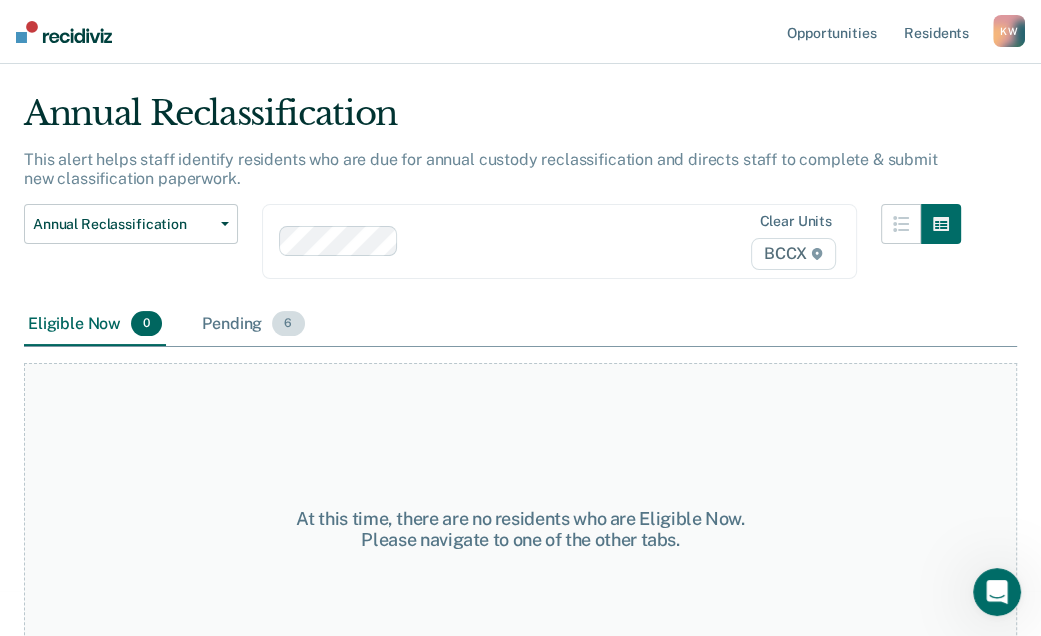 click on "Pending 6" at bounding box center (253, 325) 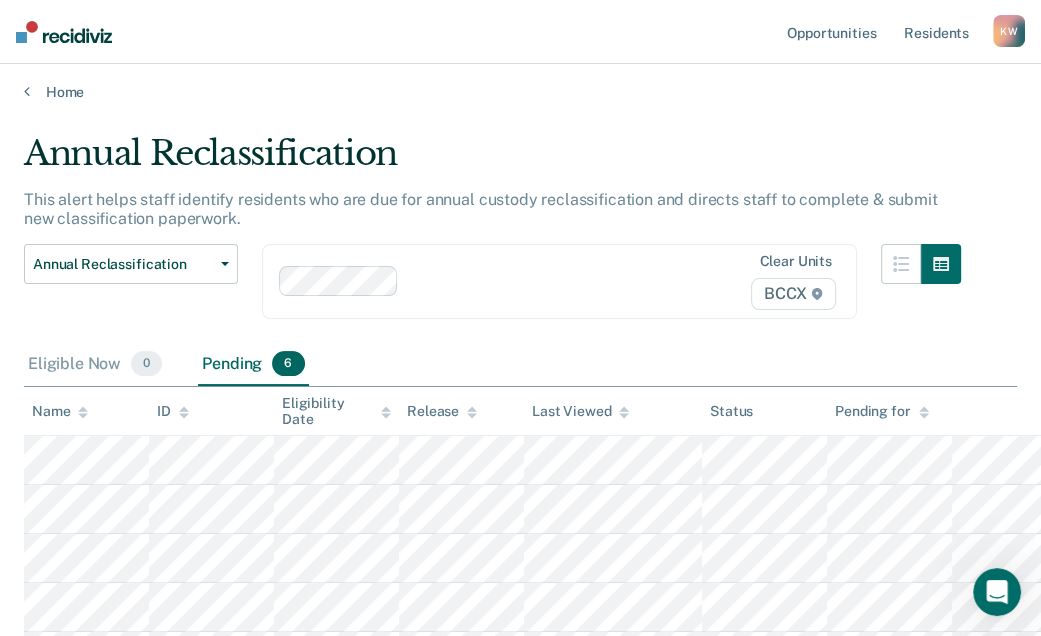 scroll, scrollTop: 0, scrollLeft: 0, axis: both 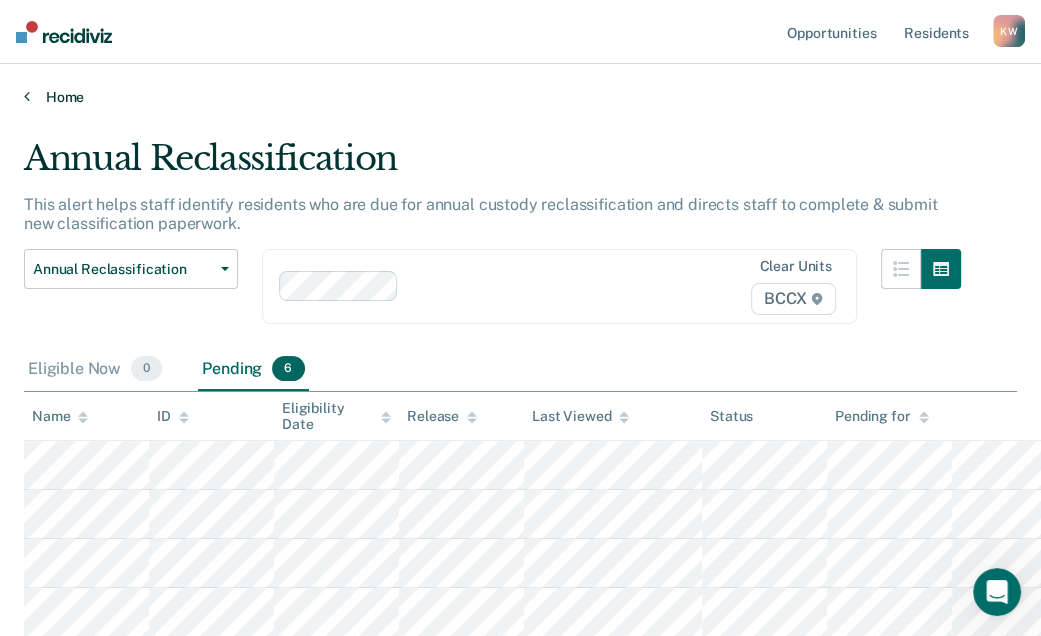 click on "Home" at bounding box center (520, 97) 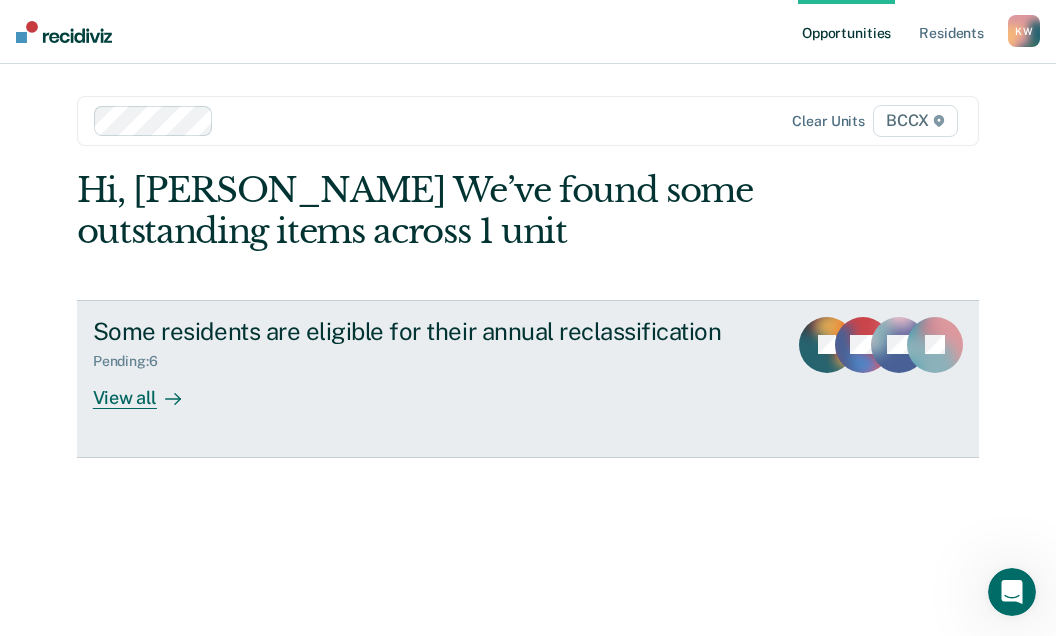 click on "View all" at bounding box center (149, 389) 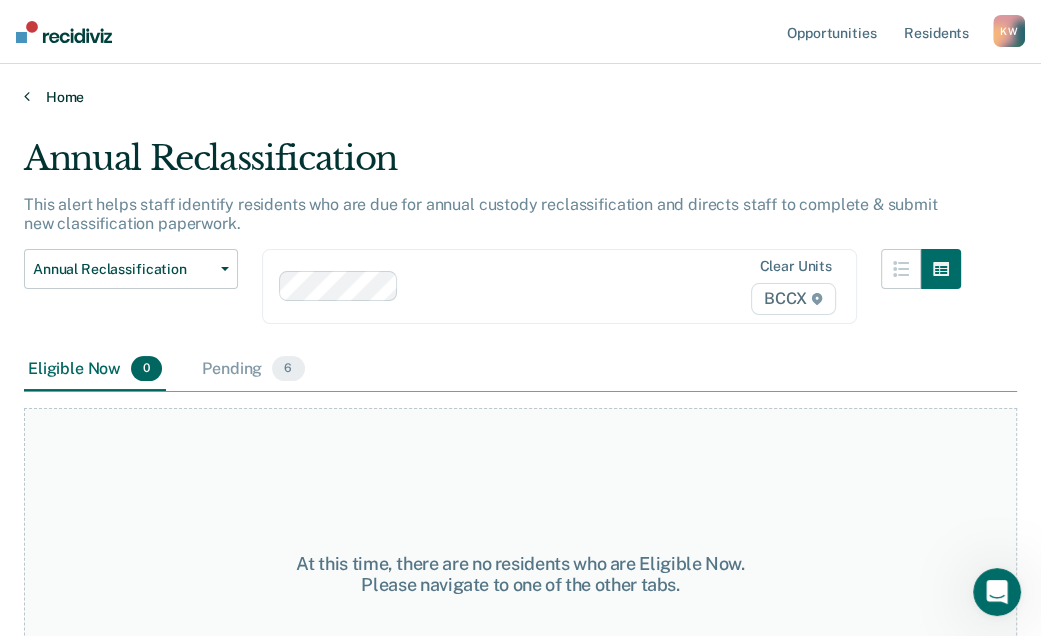 click on "Home" at bounding box center (520, 97) 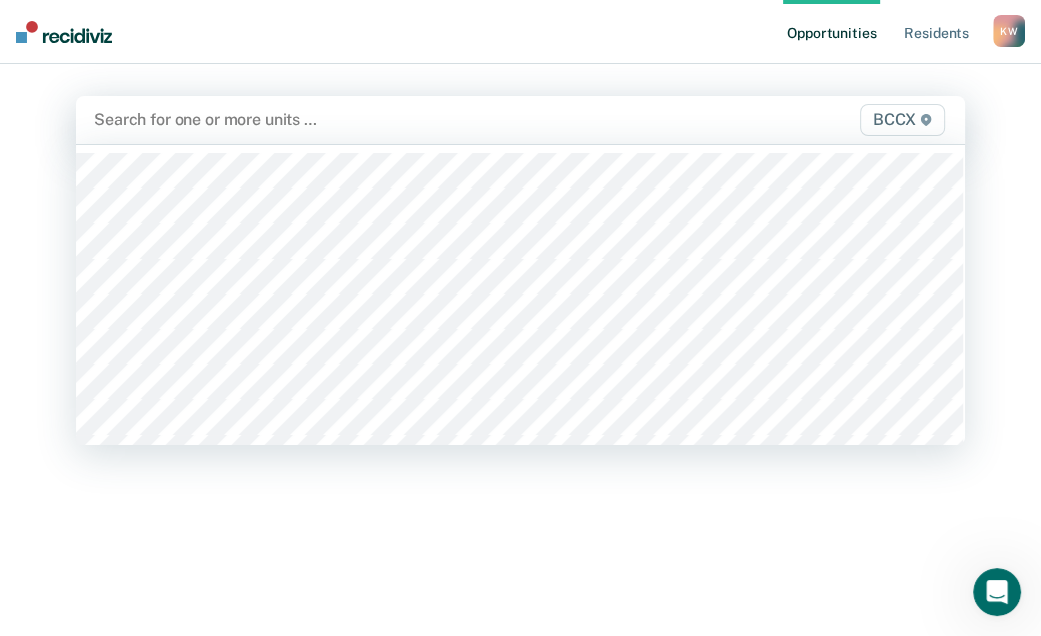 click at bounding box center [392, 119] 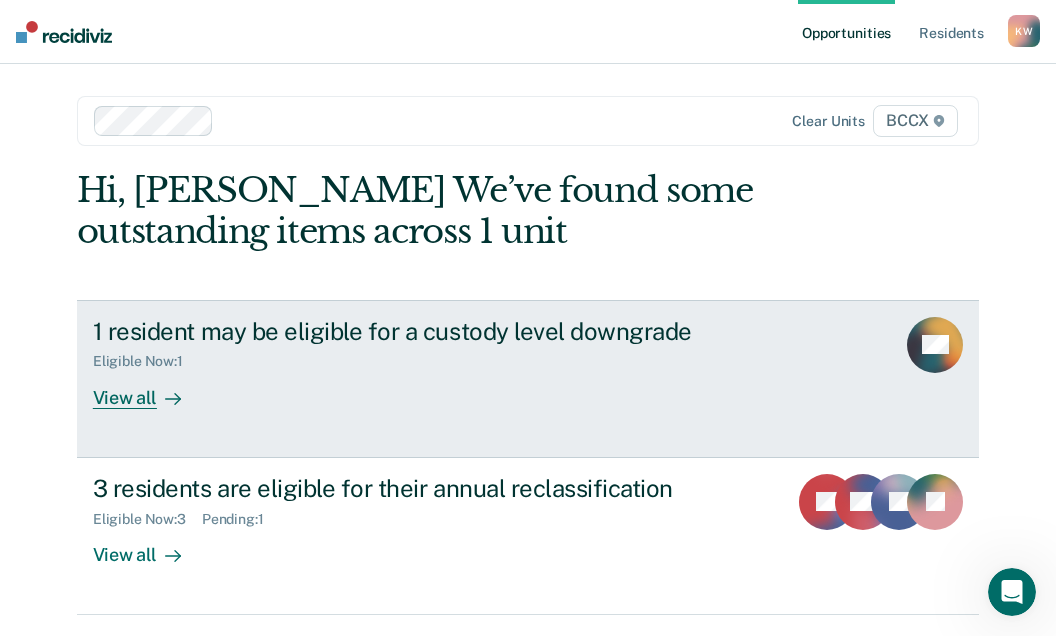 click on "View all" at bounding box center [149, 389] 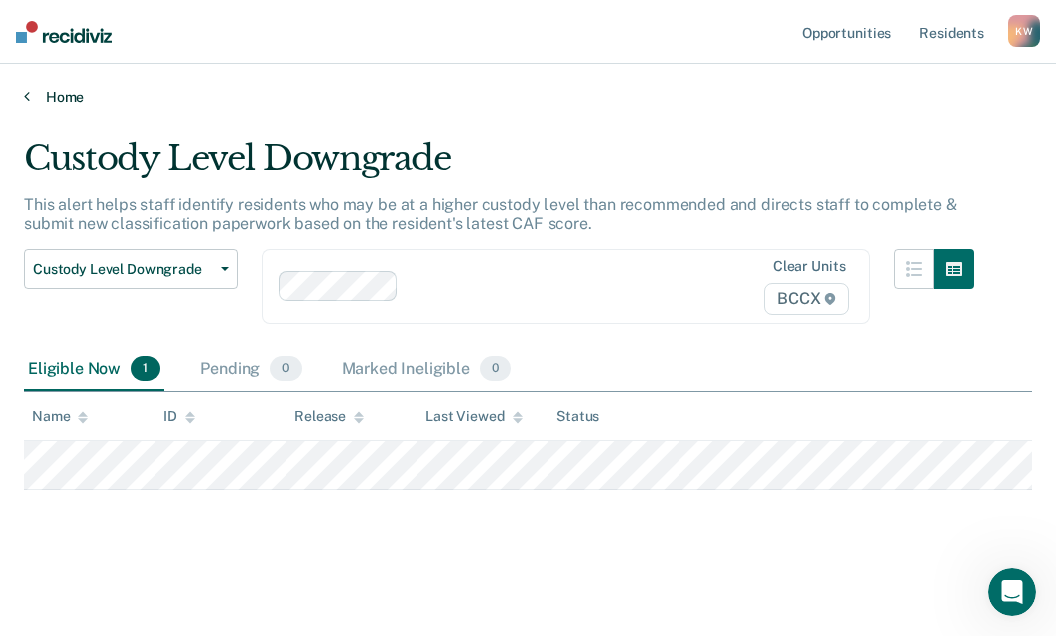 click on "Home" at bounding box center (528, 97) 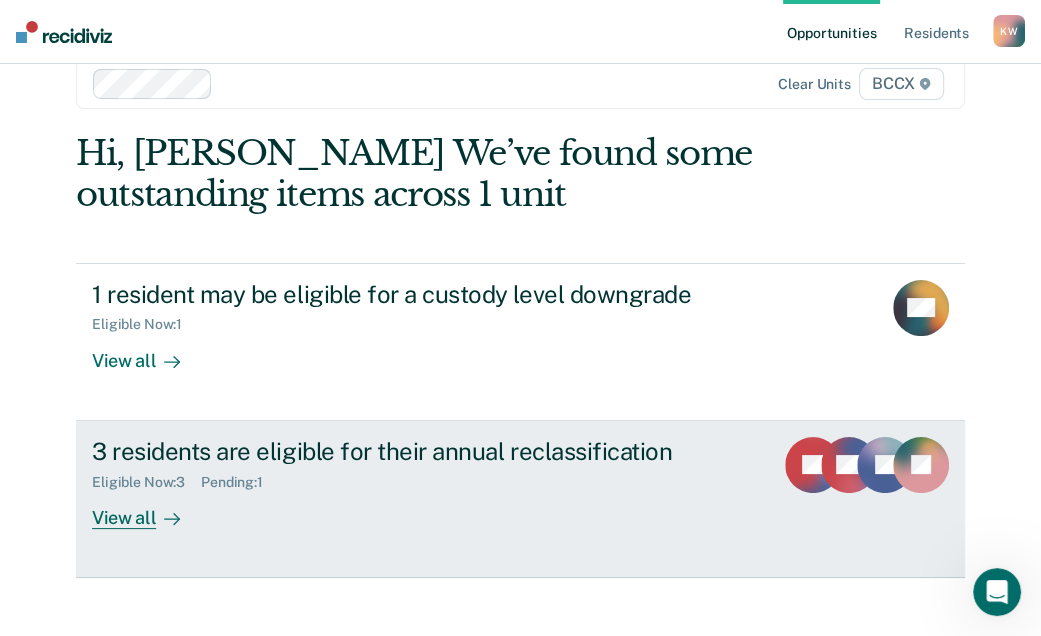 scroll, scrollTop: 58, scrollLeft: 0, axis: vertical 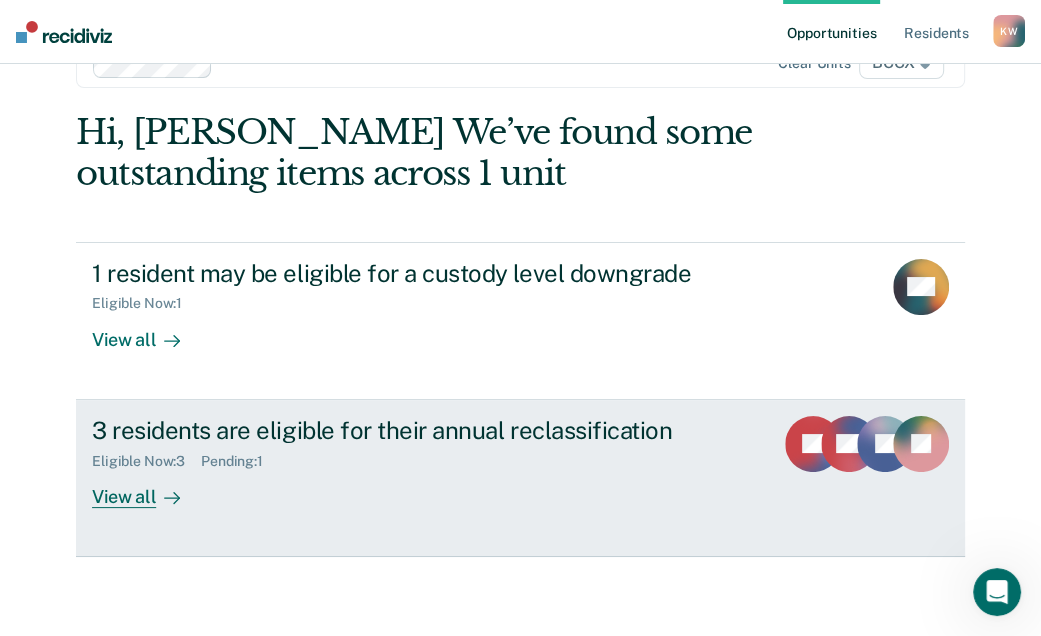 click on "View all" at bounding box center [148, 488] 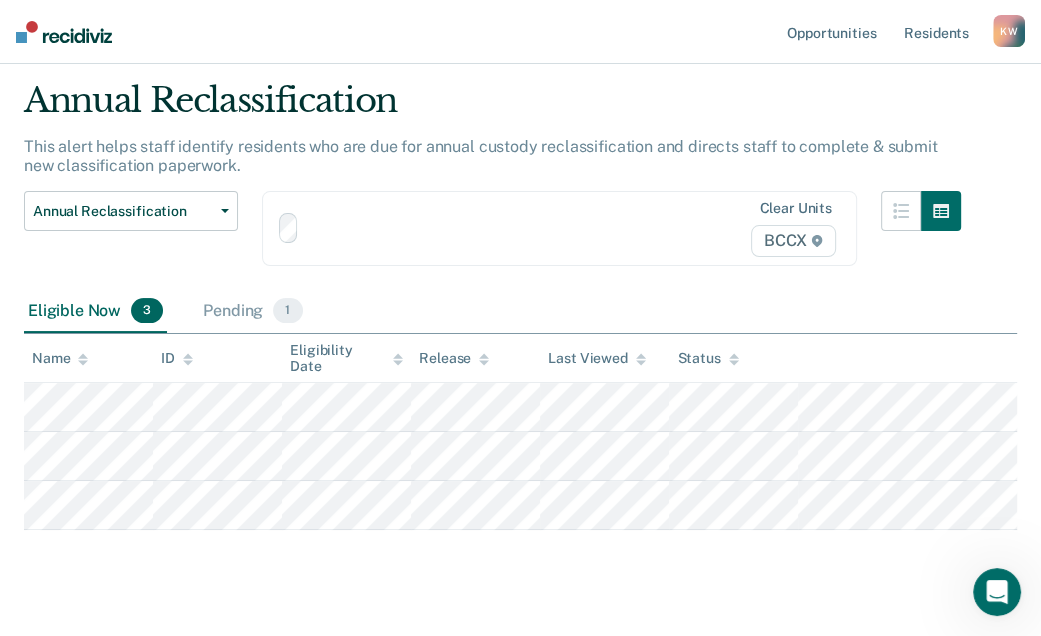scroll, scrollTop: 0, scrollLeft: 0, axis: both 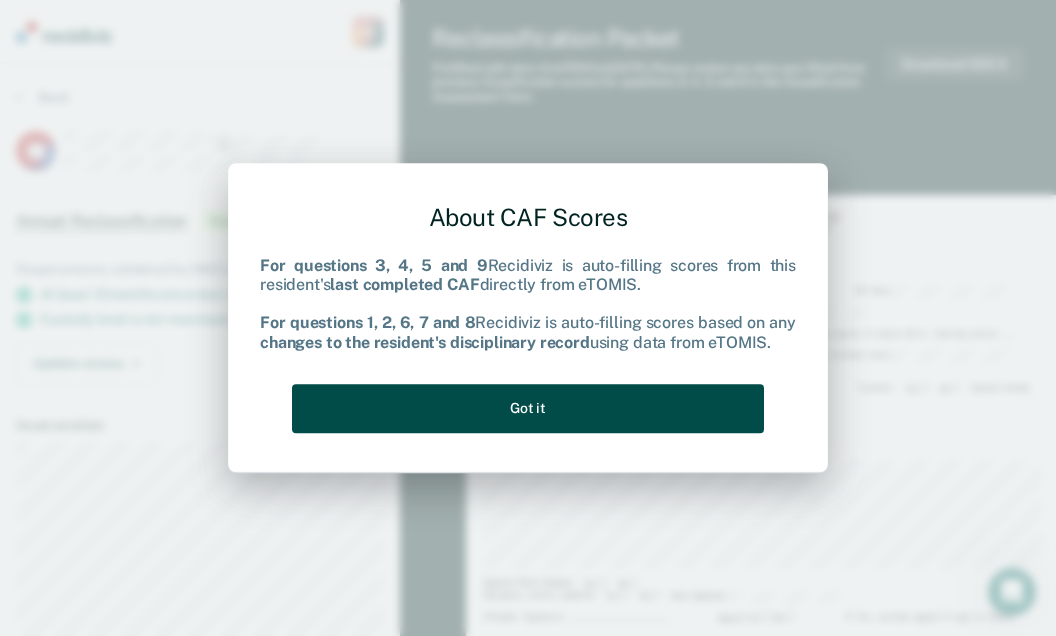 click on "Got it" at bounding box center (528, 408) 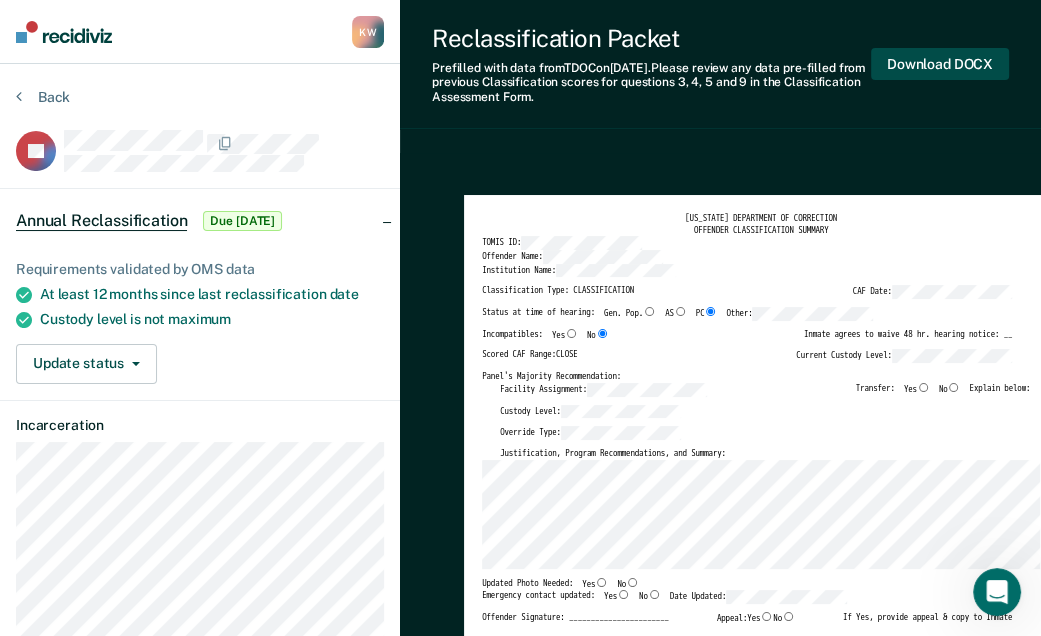 click on "Download DOCX" at bounding box center (940, 64) 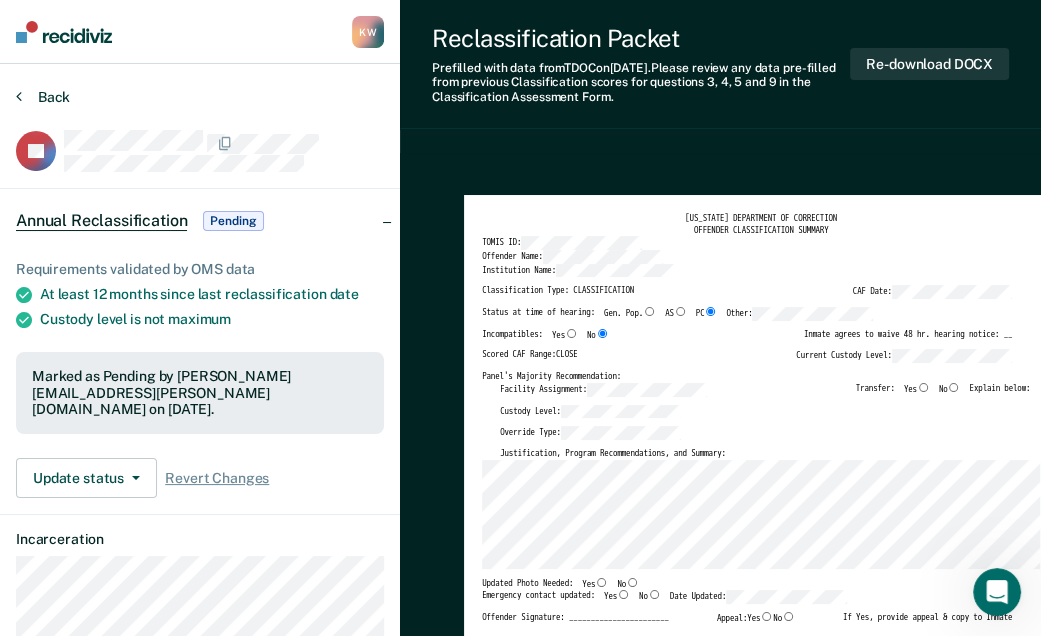 click on "Back" at bounding box center (43, 97) 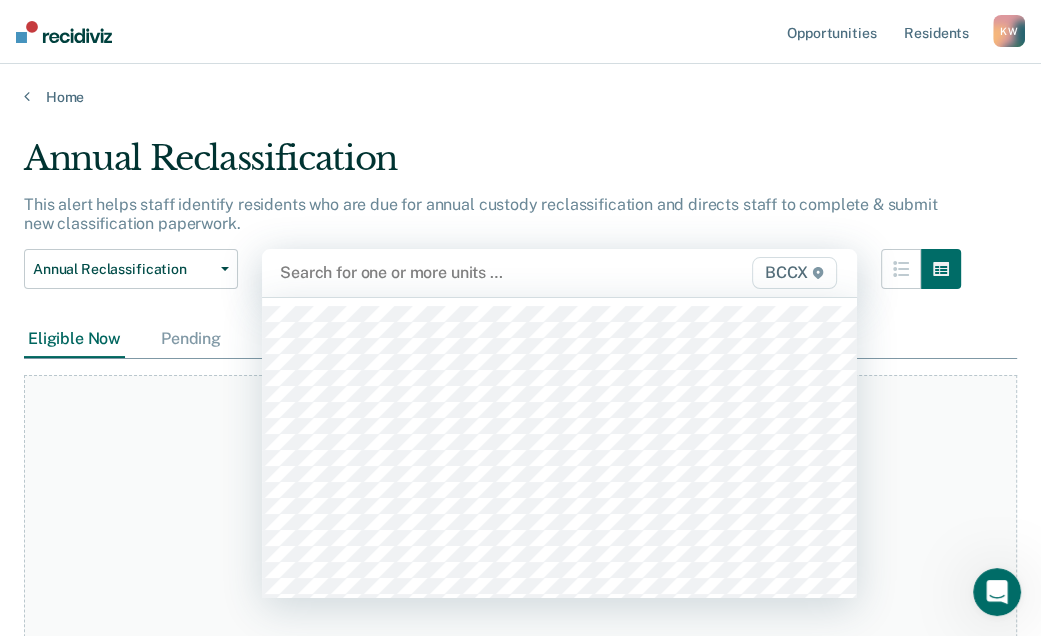 click at bounding box center (475, 272) 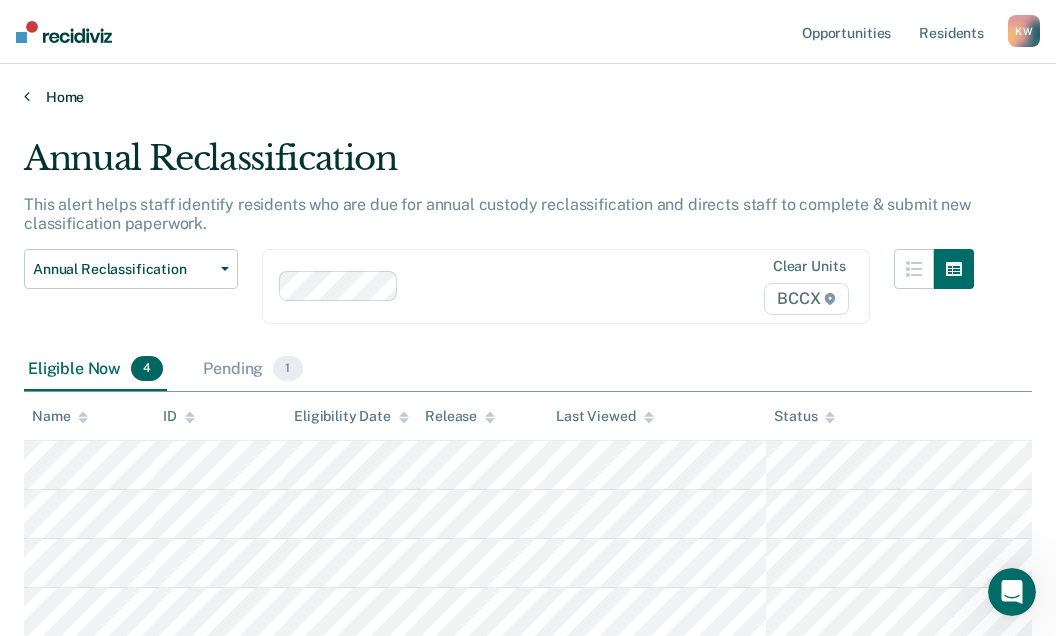 click on "Home" at bounding box center [528, 97] 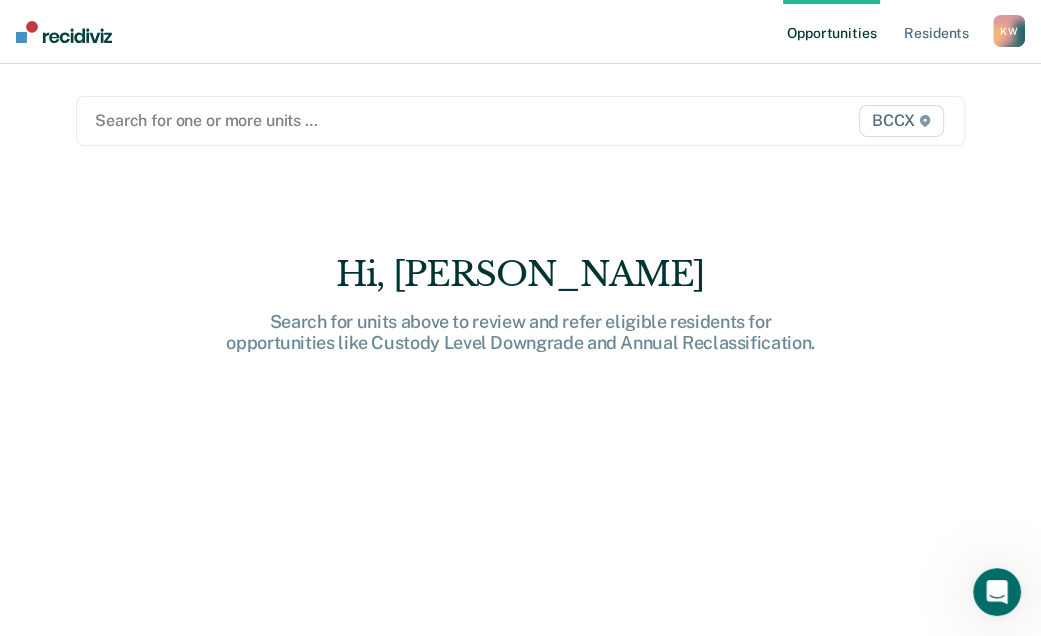 click at bounding box center [392, 120] 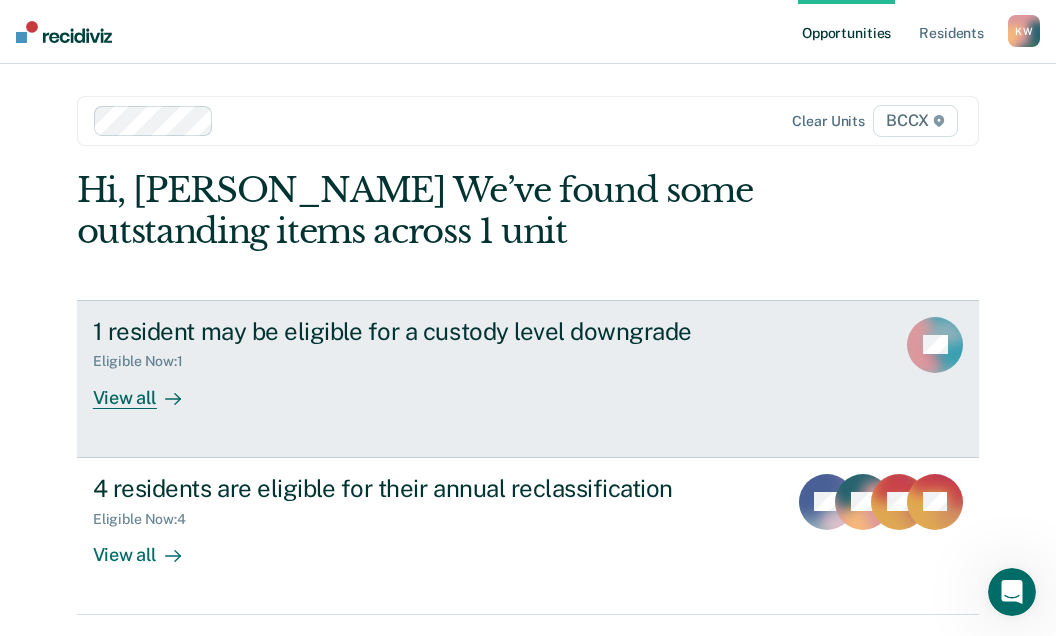 click on "View all" at bounding box center (149, 389) 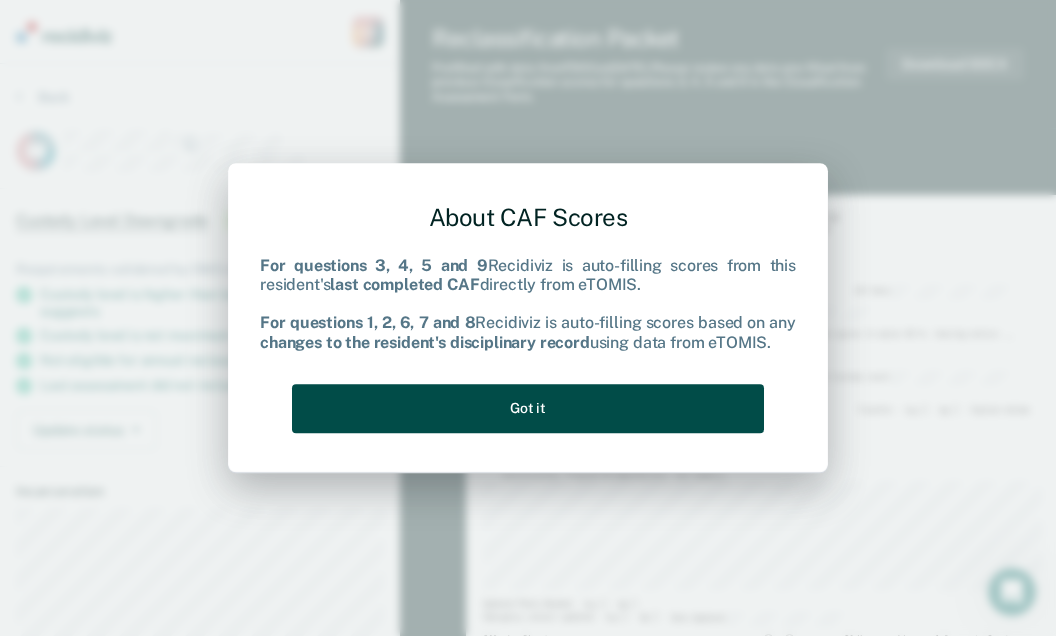click on "Got it" at bounding box center (528, 408) 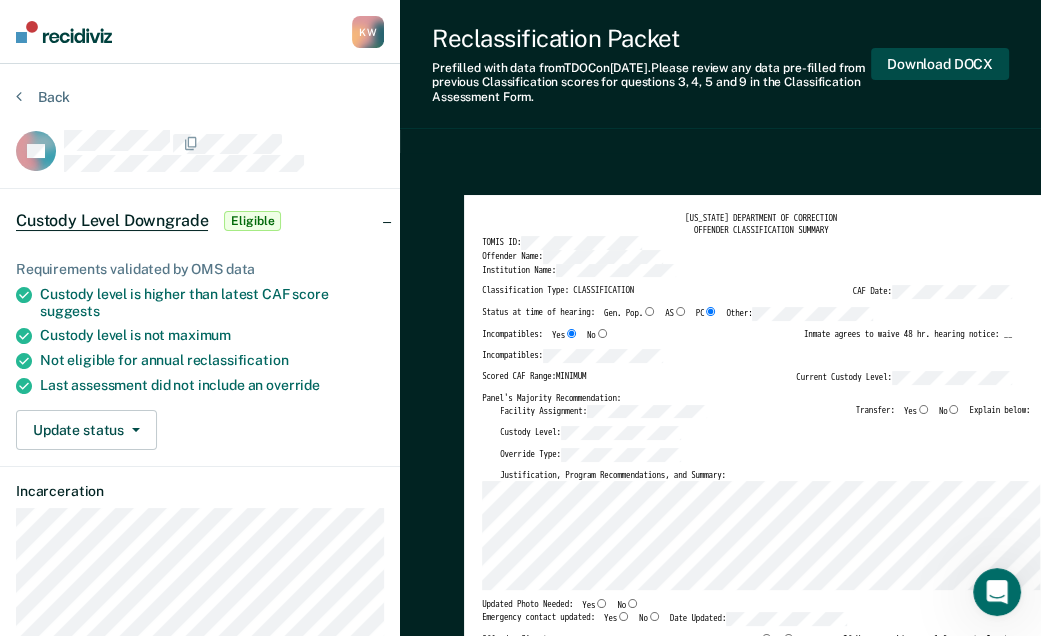 click on "Download DOCX" at bounding box center [940, 64] 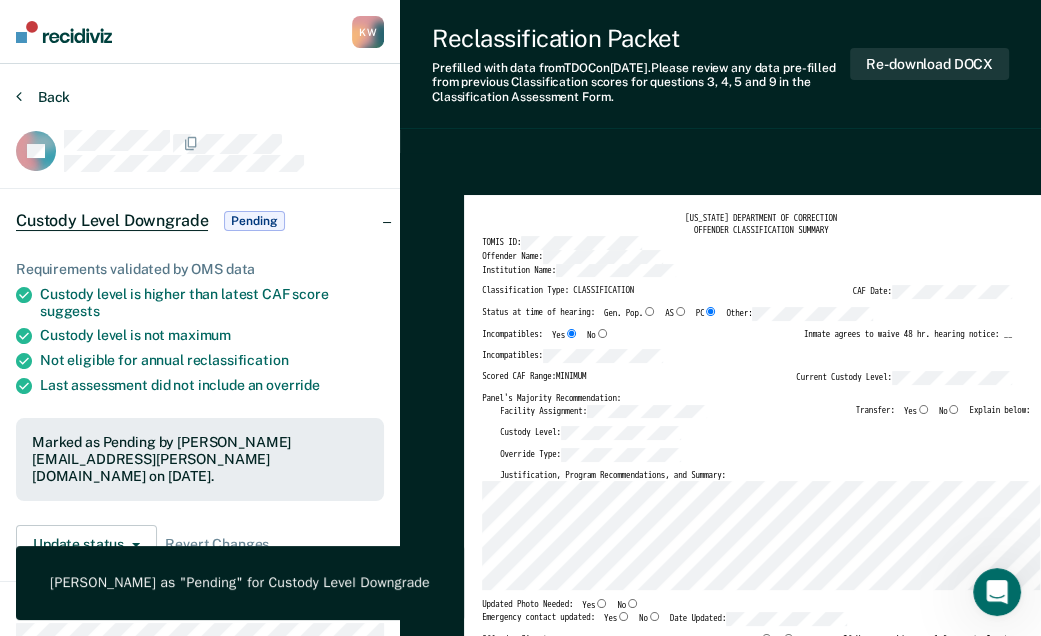 click on "Back" at bounding box center (43, 97) 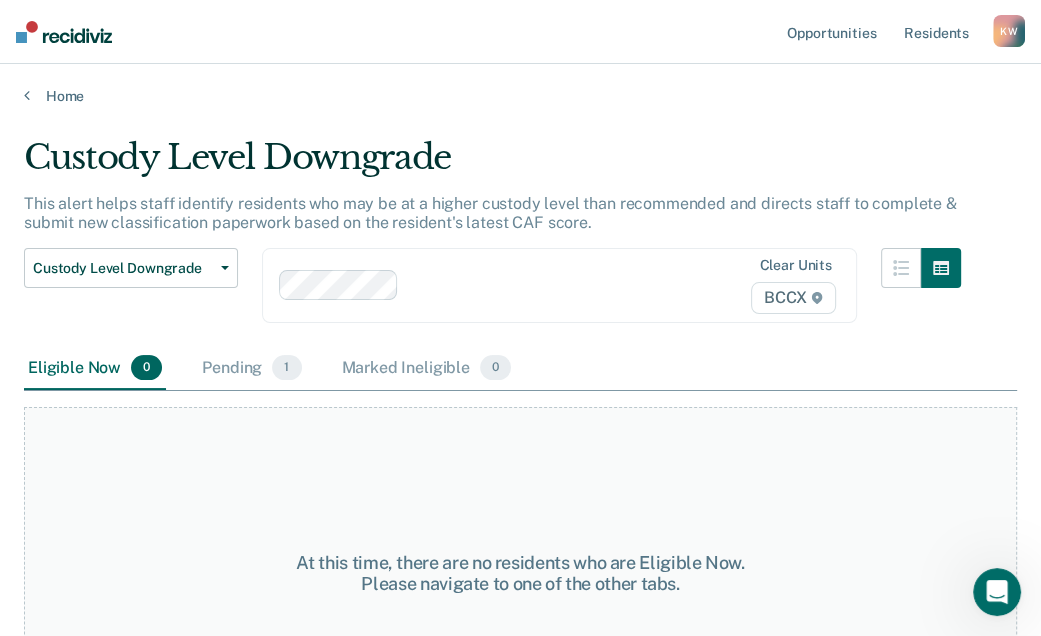 scroll, scrollTop: 0, scrollLeft: 0, axis: both 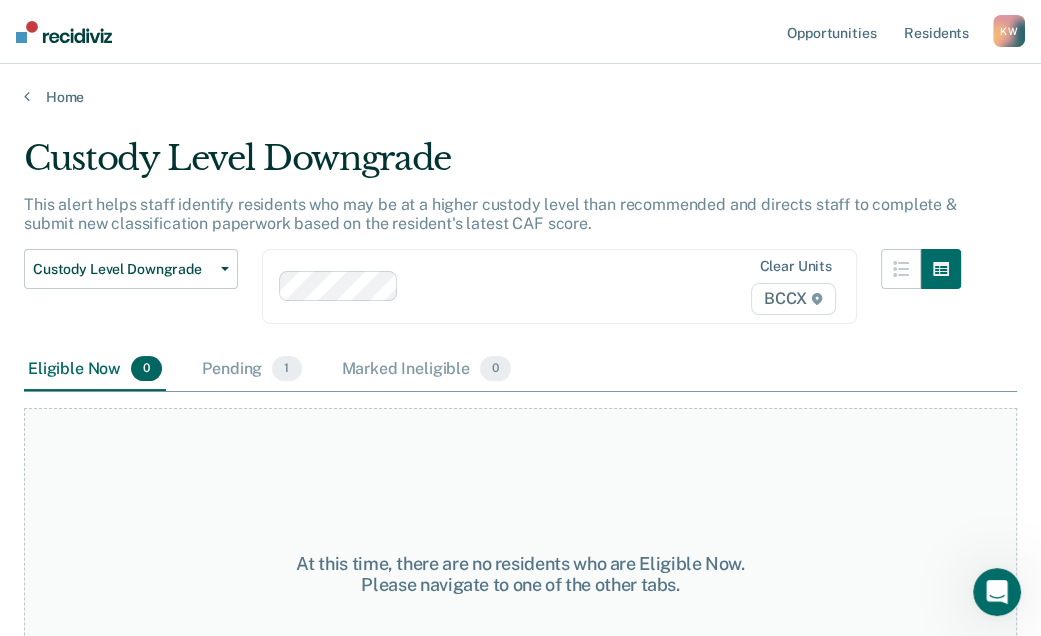 click on "K W" at bounding box center [1009, 31] 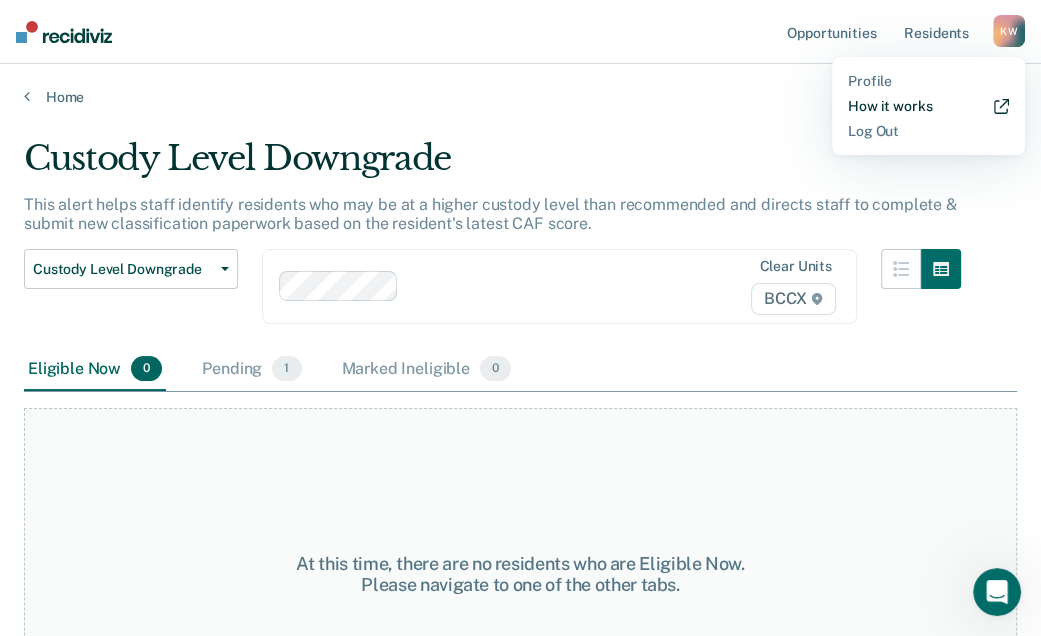 click on "How it works" at bounding box center (928, 106) 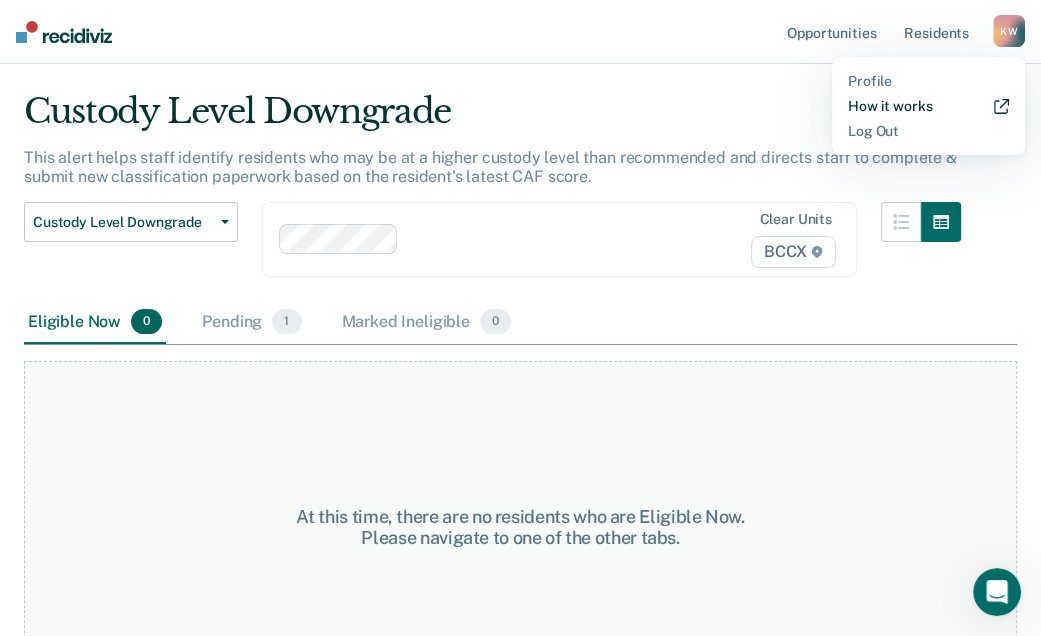 scroll, scrollTop: 0, scrollLeft: 0, axis: both 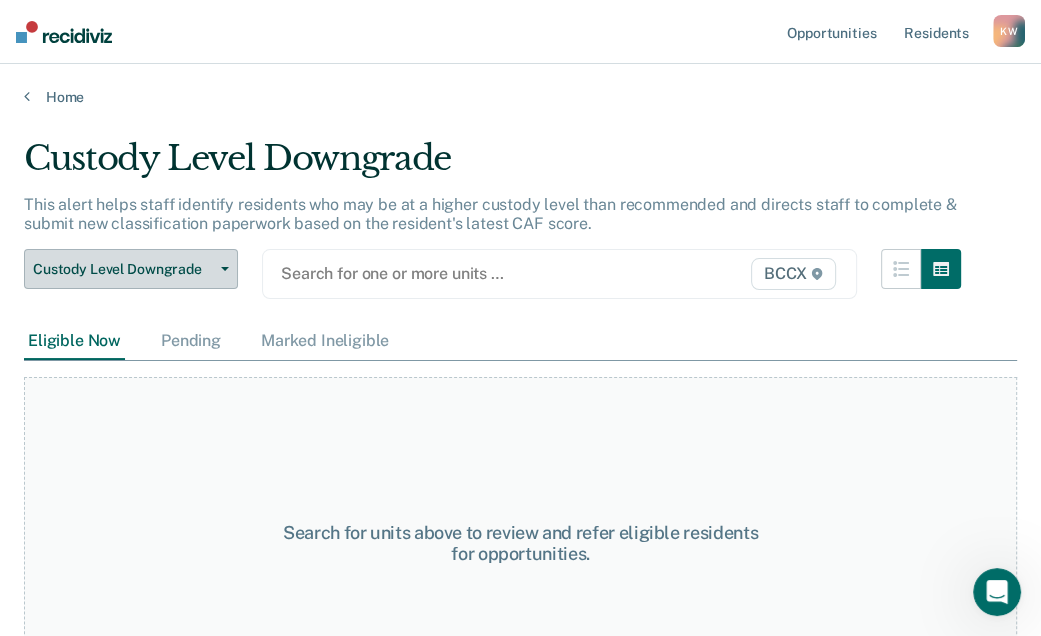 click 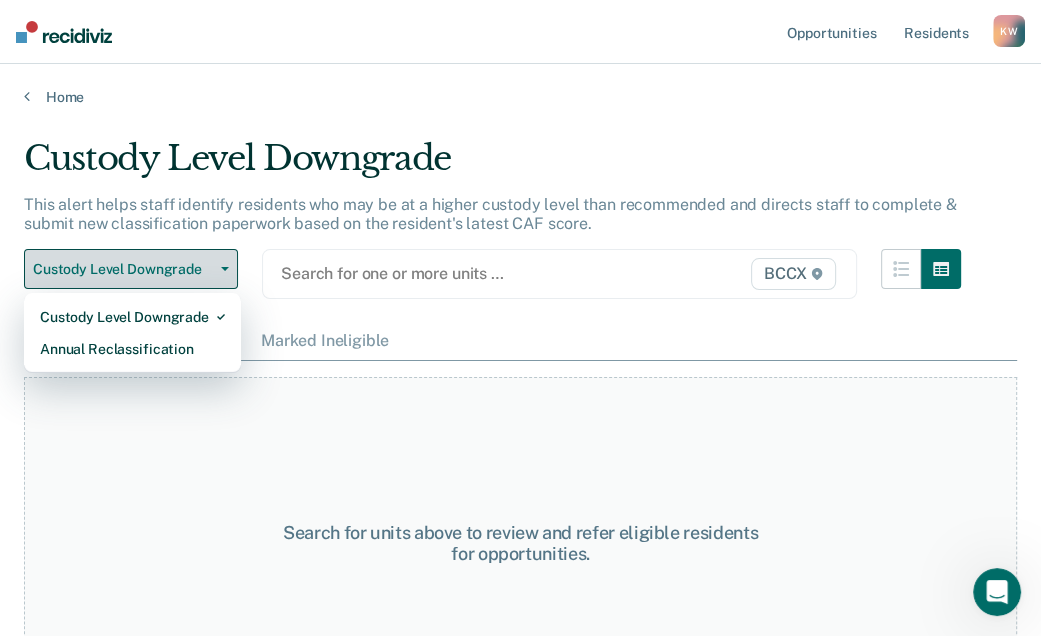 click 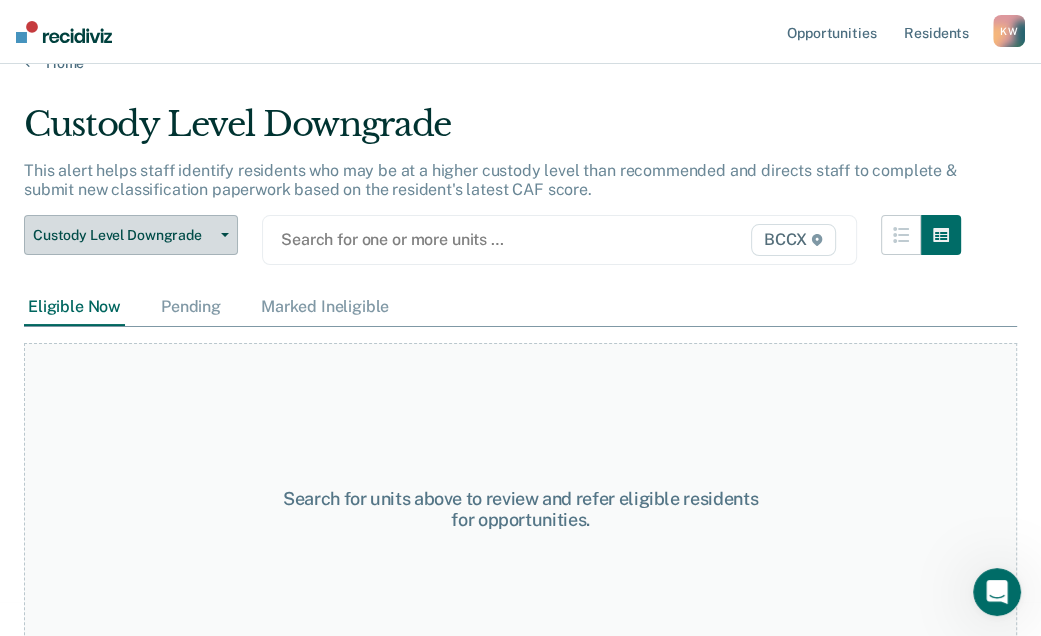 scroll, scrollTop: 0, scrollLeft: 0, axis: both 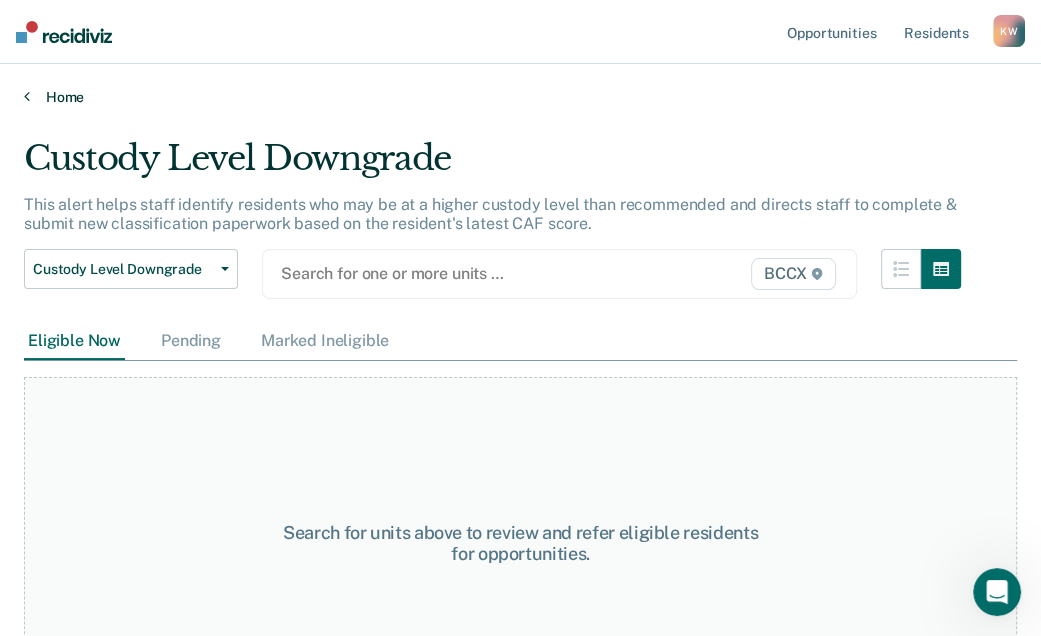click on "Home" at bounding box center (520, 97) 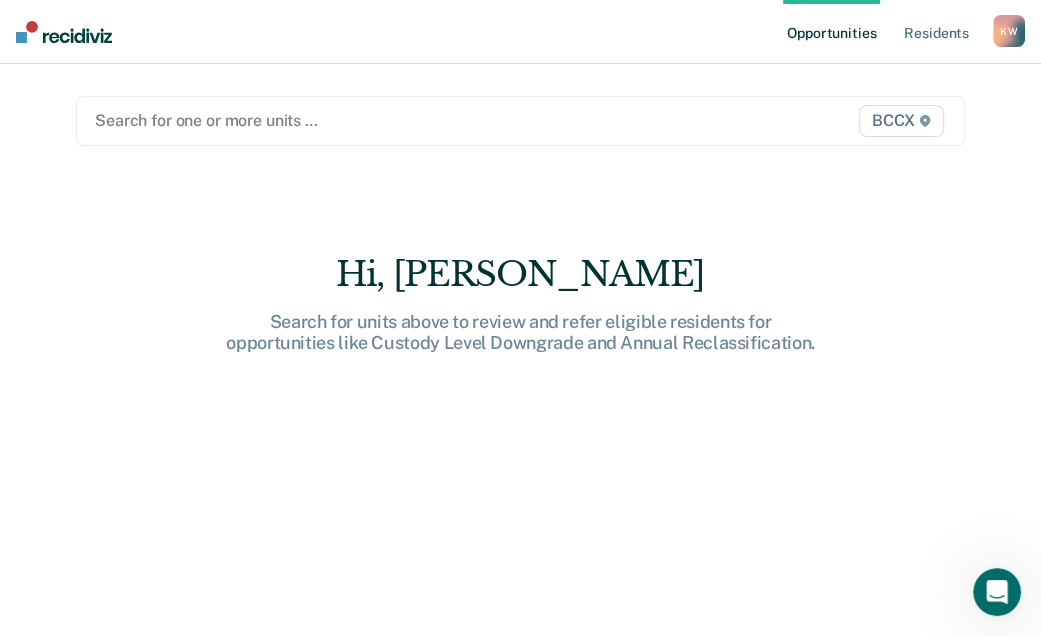 click on "K W" at bounding box center (1009, 31) 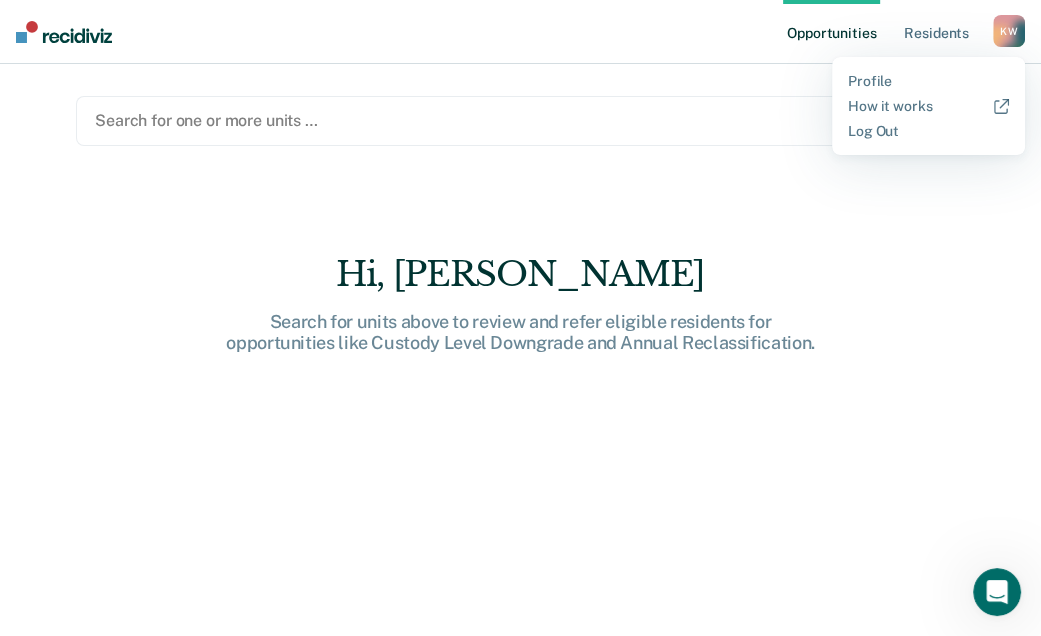 click on "K W" at bounding box center [1009, 31] 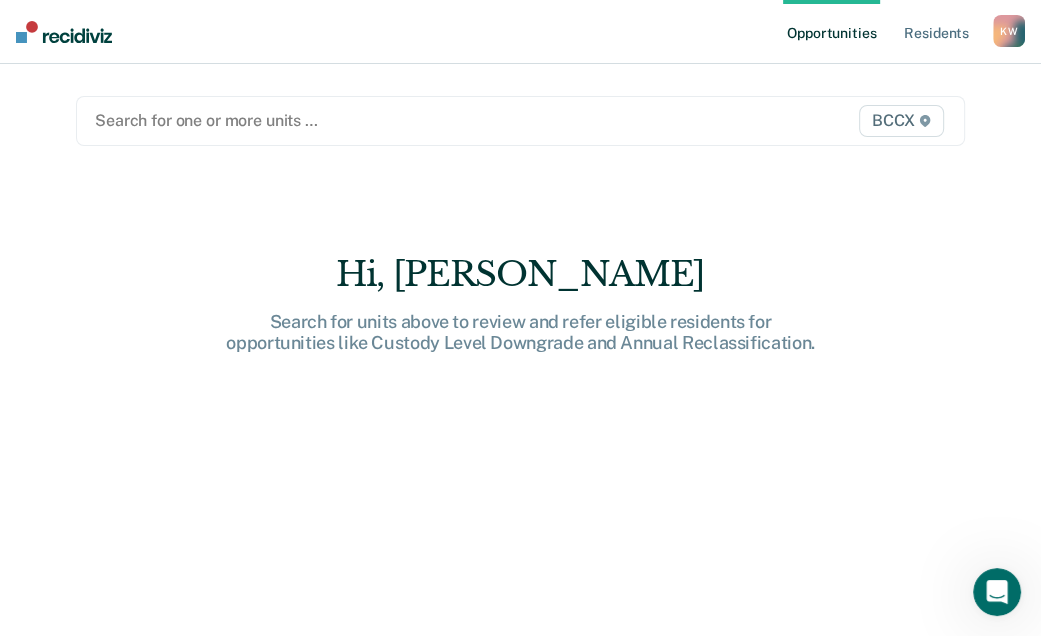 click on "K W" at bounding box center (1009, 31) 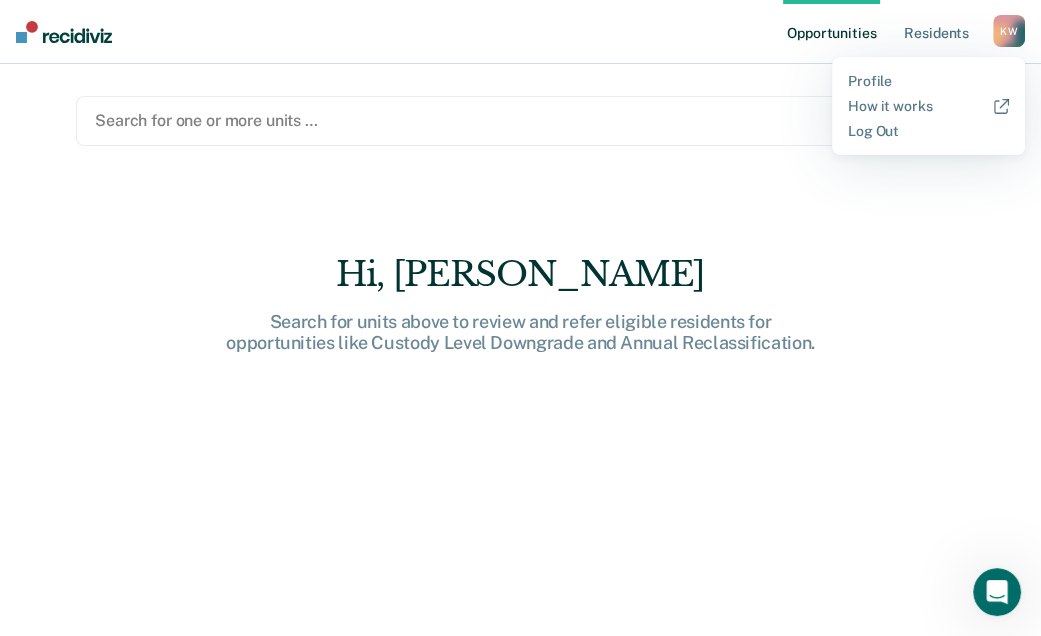 click on "K W" at bounding box center (1009, 31) 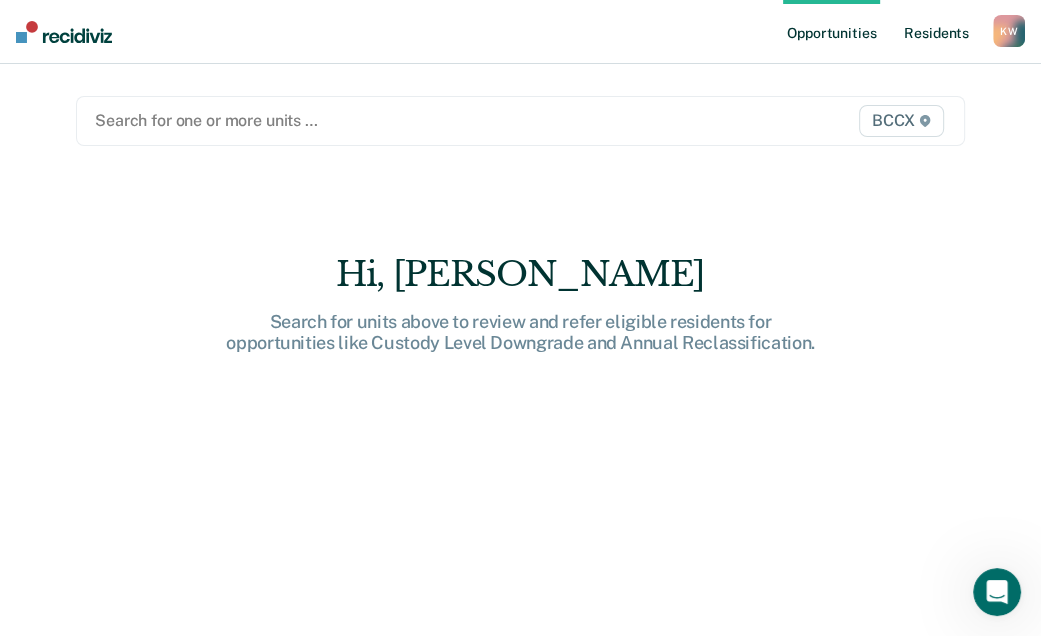 click on "Resident s" at bounding box center (936, 32) 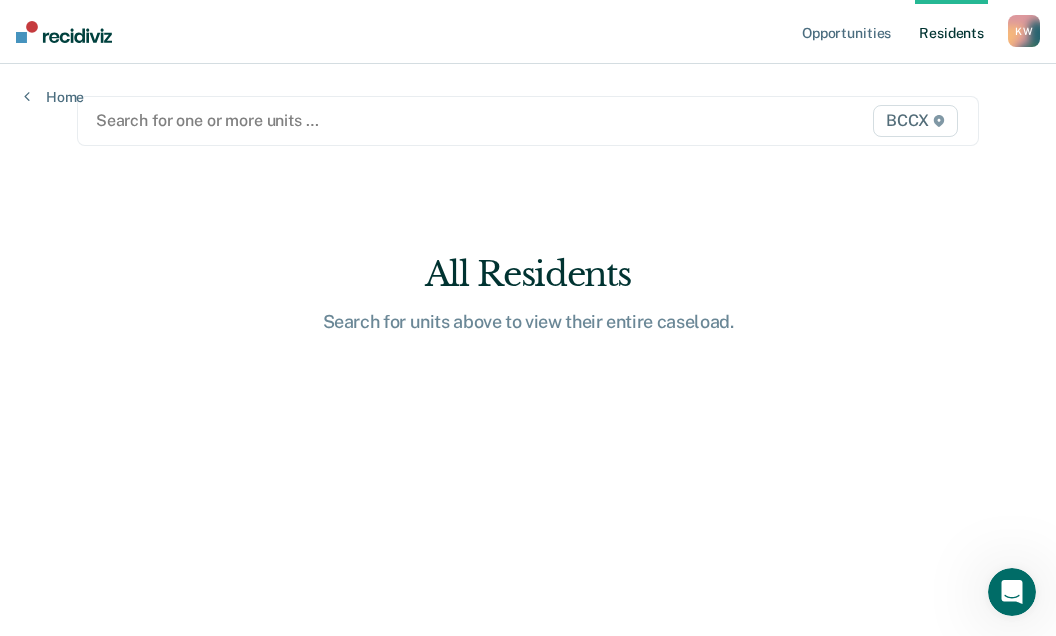 click at bounding box center (398, 120) 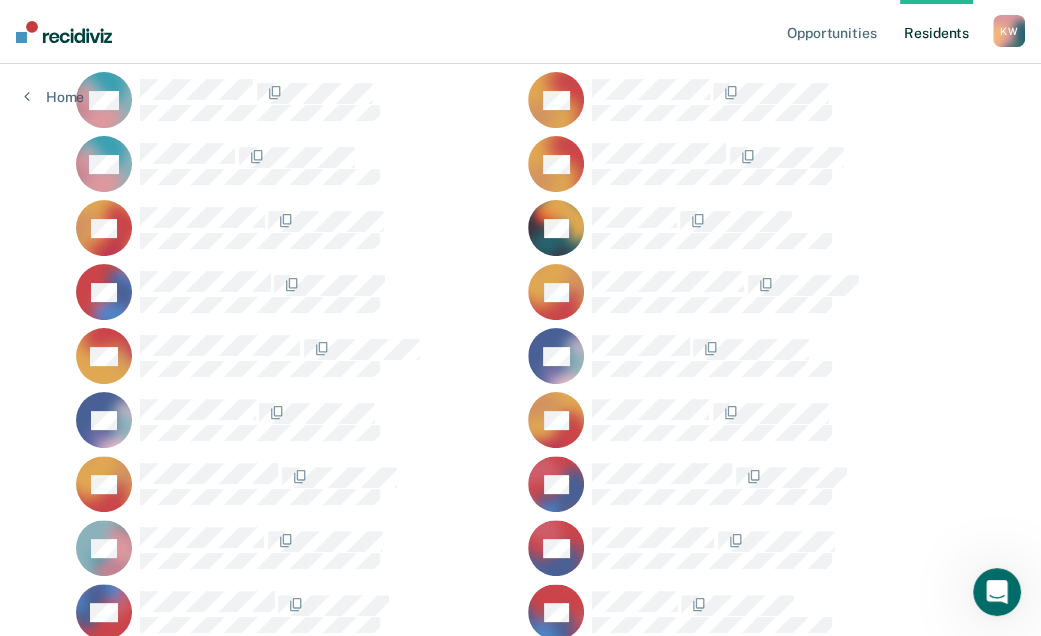 scroll, scrollTop: 300, scrollLeft: 0, axis: vertical 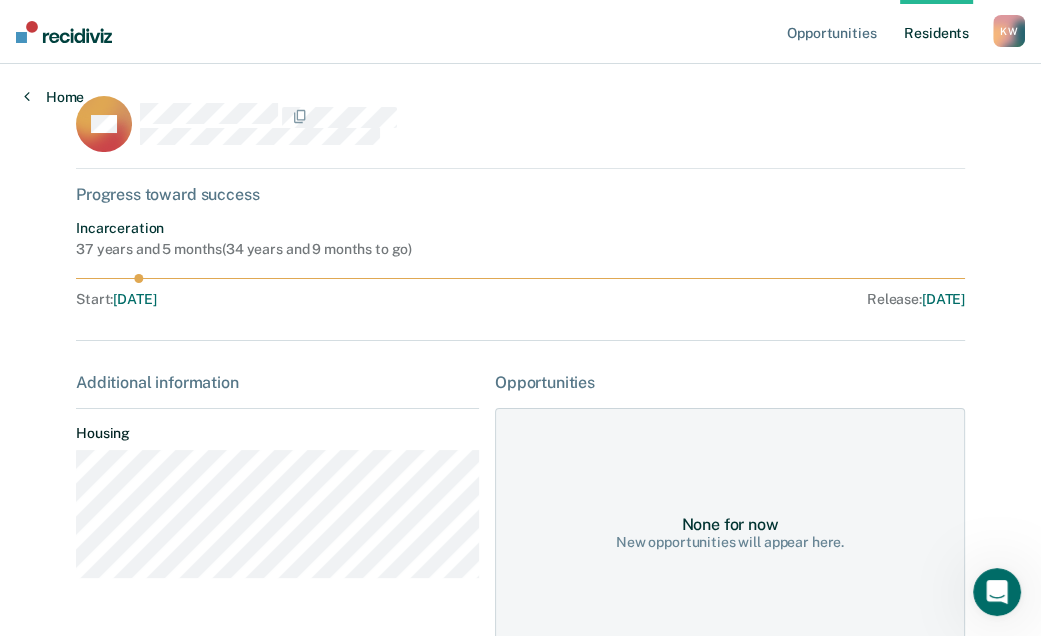 click on "Home" at bounding box center (54, 97) 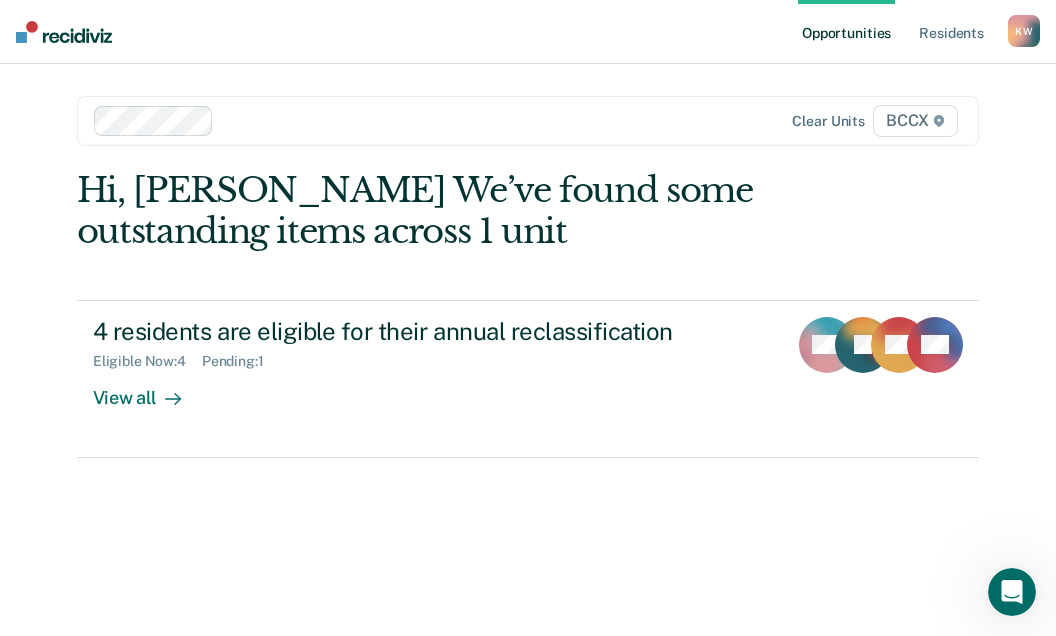 click on "K W" at bounding box center (1024, 31) 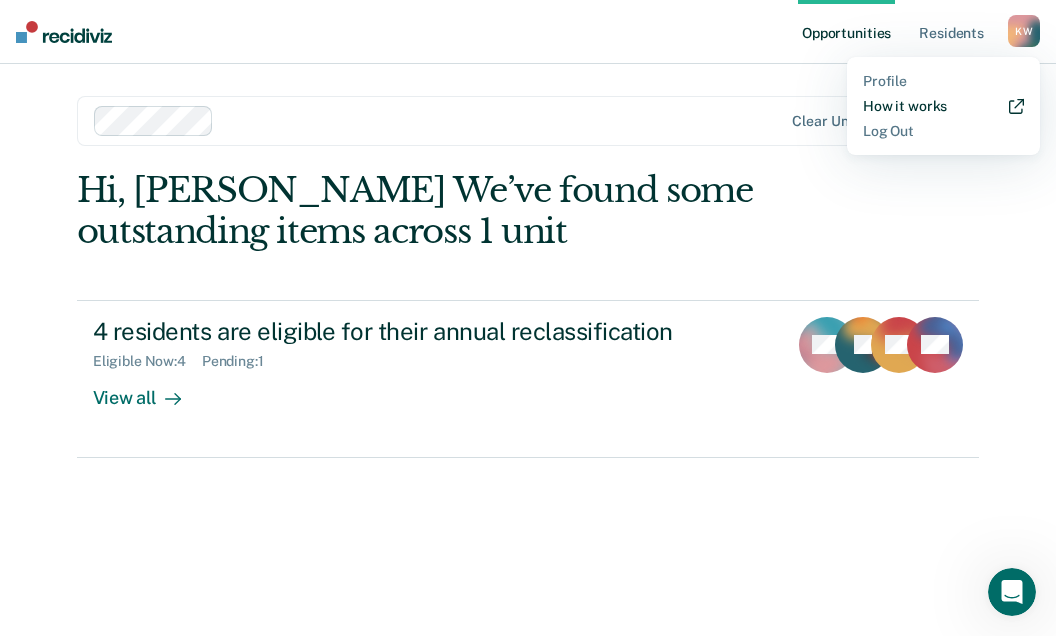 click on "How it works" at bounding box center (943, 106) 